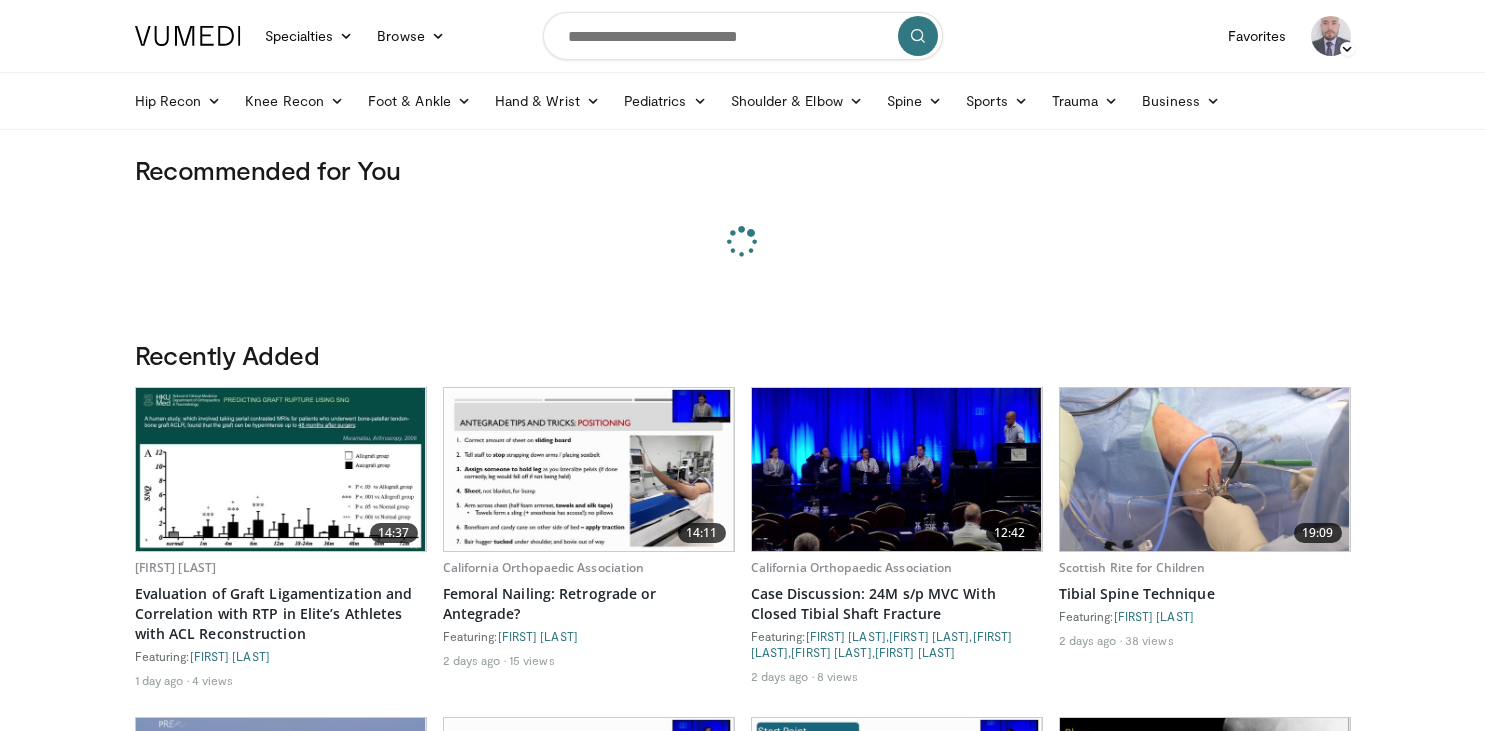 scroll, scrollTop: 0, scrollLeft: 0, axis: both 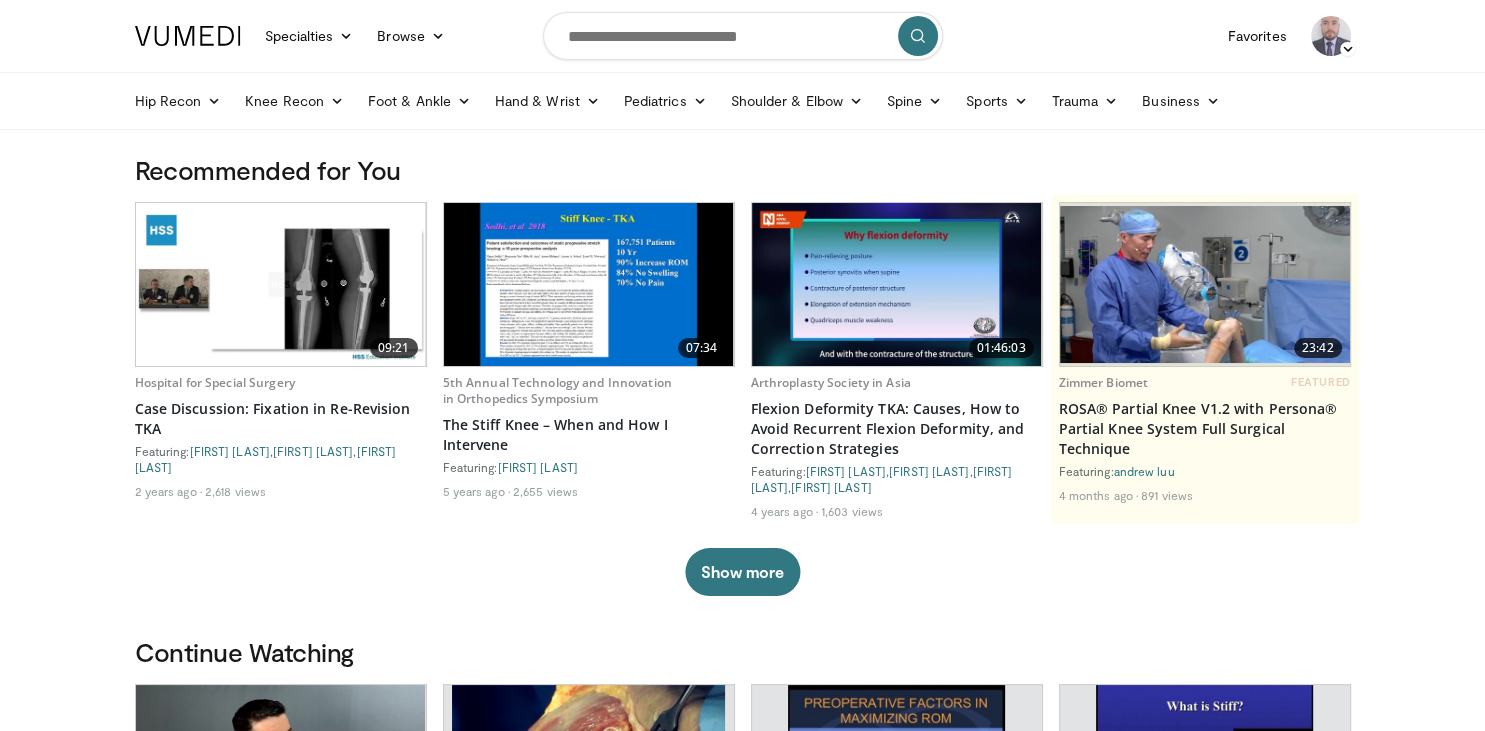 click on "Specialties
Adult & Family Medicine
Allergy, Asthma, Immunology
Anesthesiology
Cardiology
Dental
Dermatology
Endocrinology
Gastroenterology & Hepatology
General Surgery
Hematology & Oncology
Infectious Disease
Nephrology
Neurology
Neurosurgery
Obstetrics & Gynecology
Ophthalmology
Oral Maxillofacial
Orthopaedics
Otolaryngology
Pediatrics
Plastic Surgery
Podiatry
Psychiatry
Pulmonology
Radiation Oncology
Radiology
Rheumatology
Urology" at bounding box center [742, 1242] 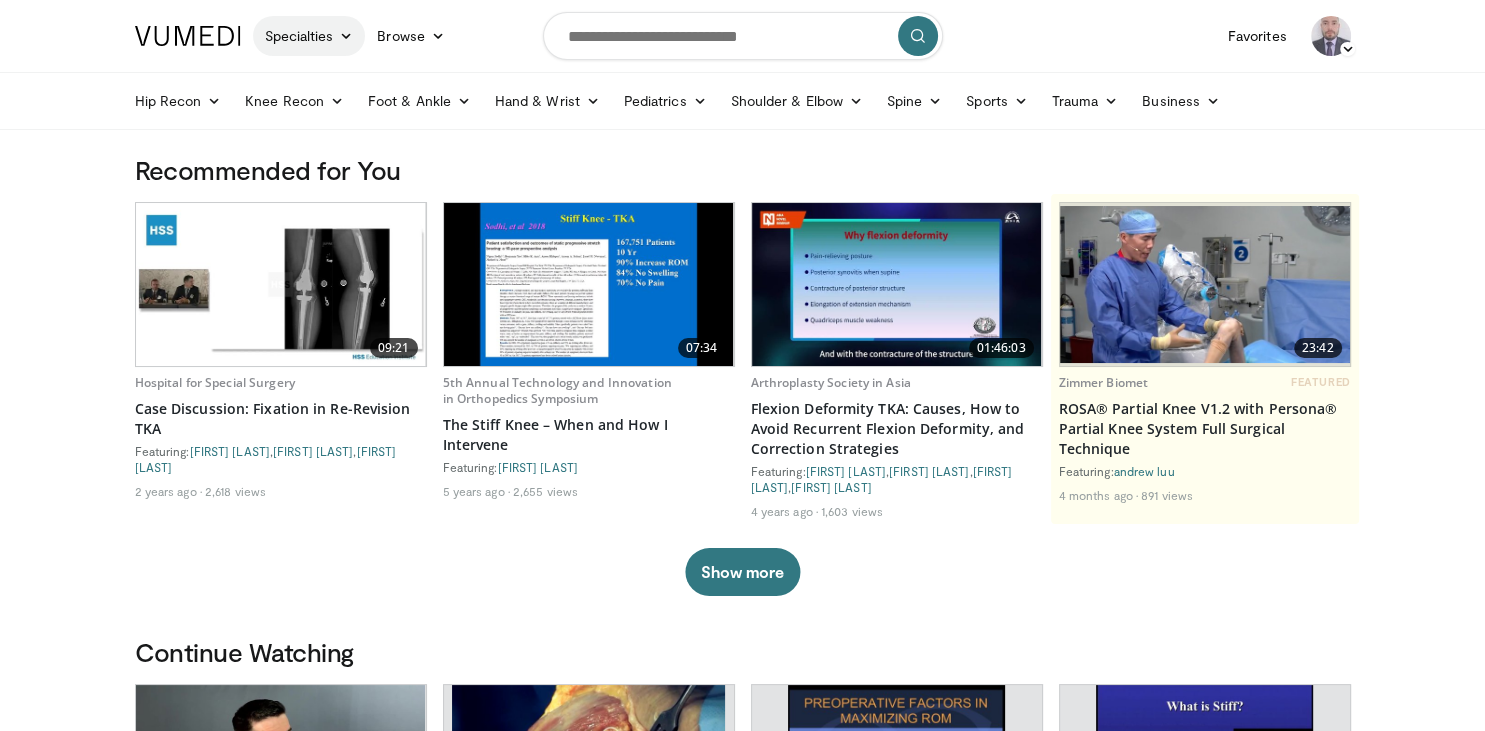click at bounding box center [346, 36] 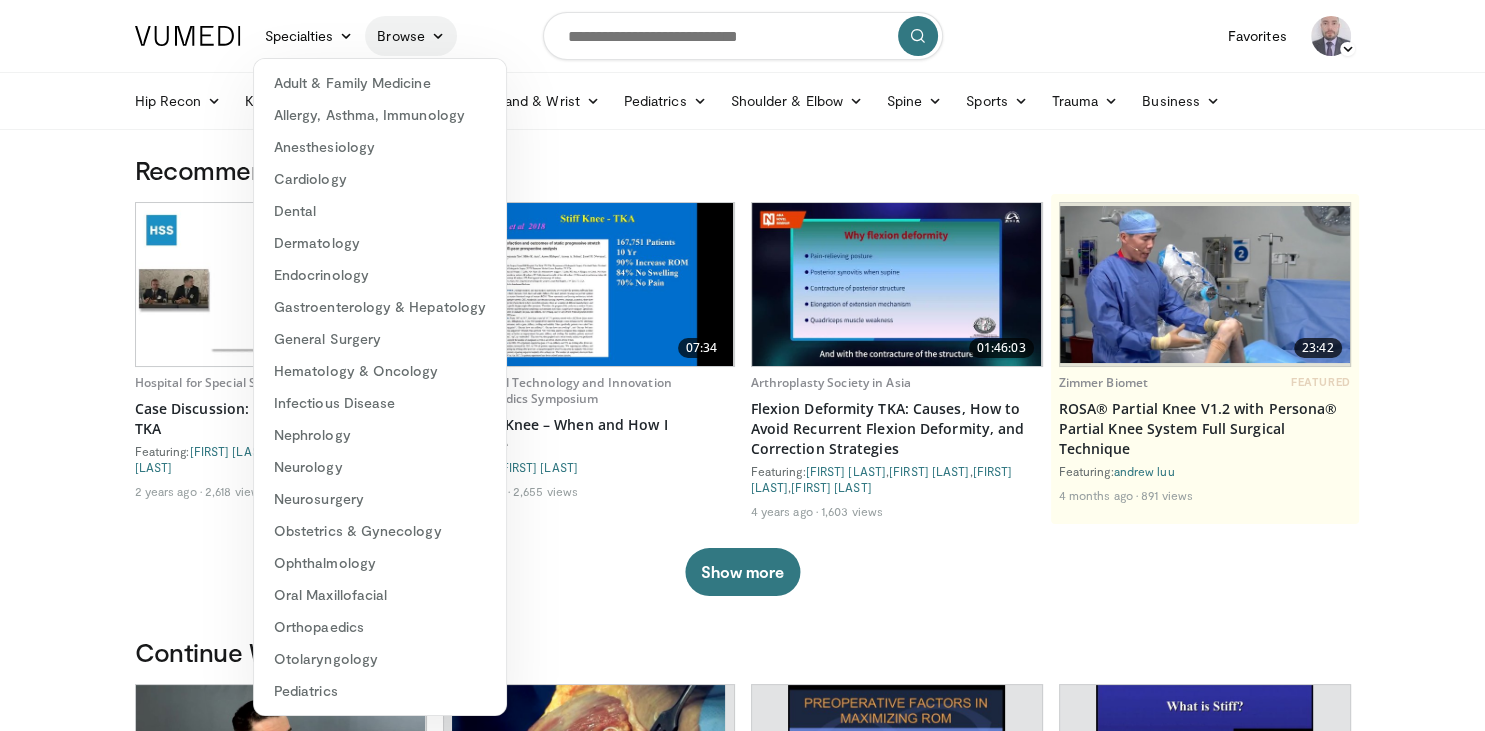 click on "Browse" at bounding box center (411, 36) 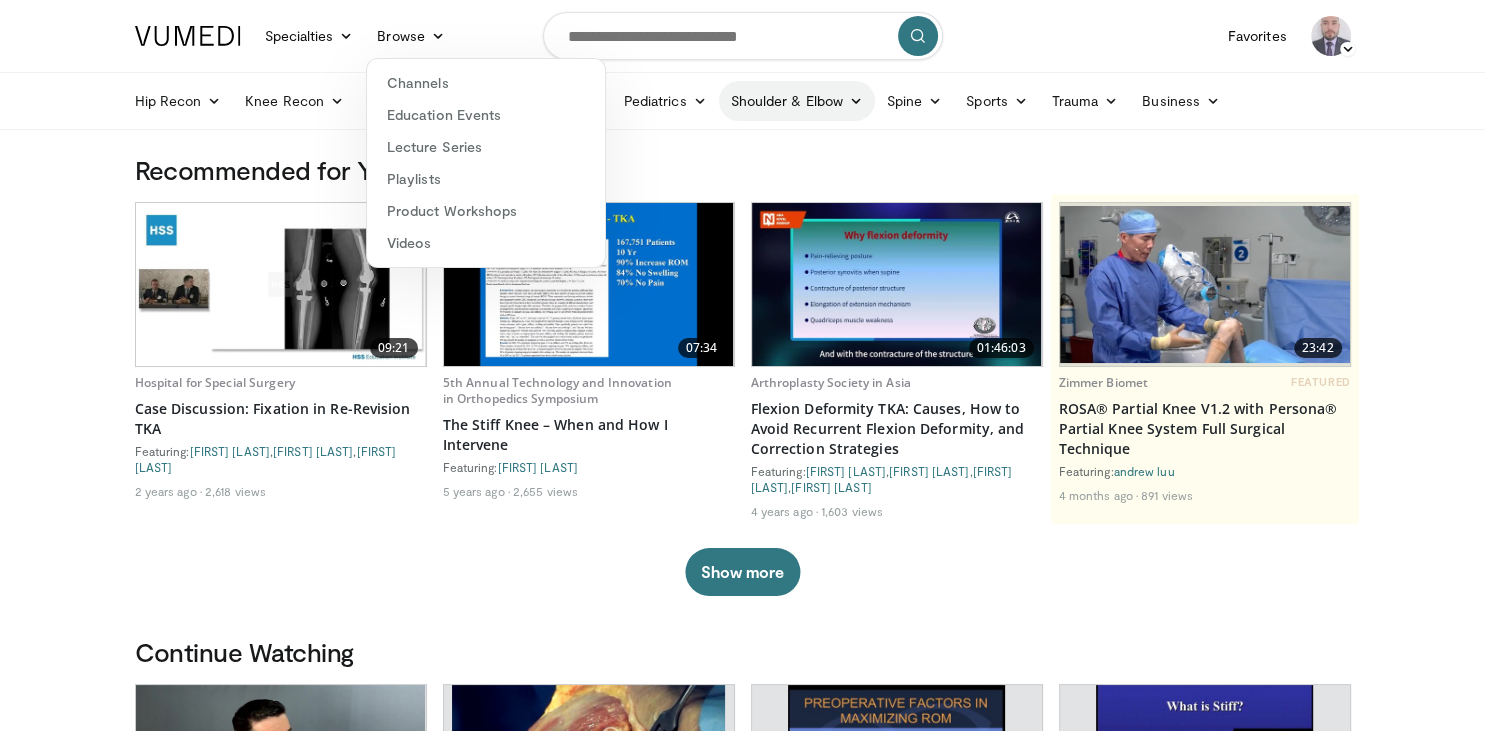 click on "Shoulder & Elbow" at bounding box center (797, 101) 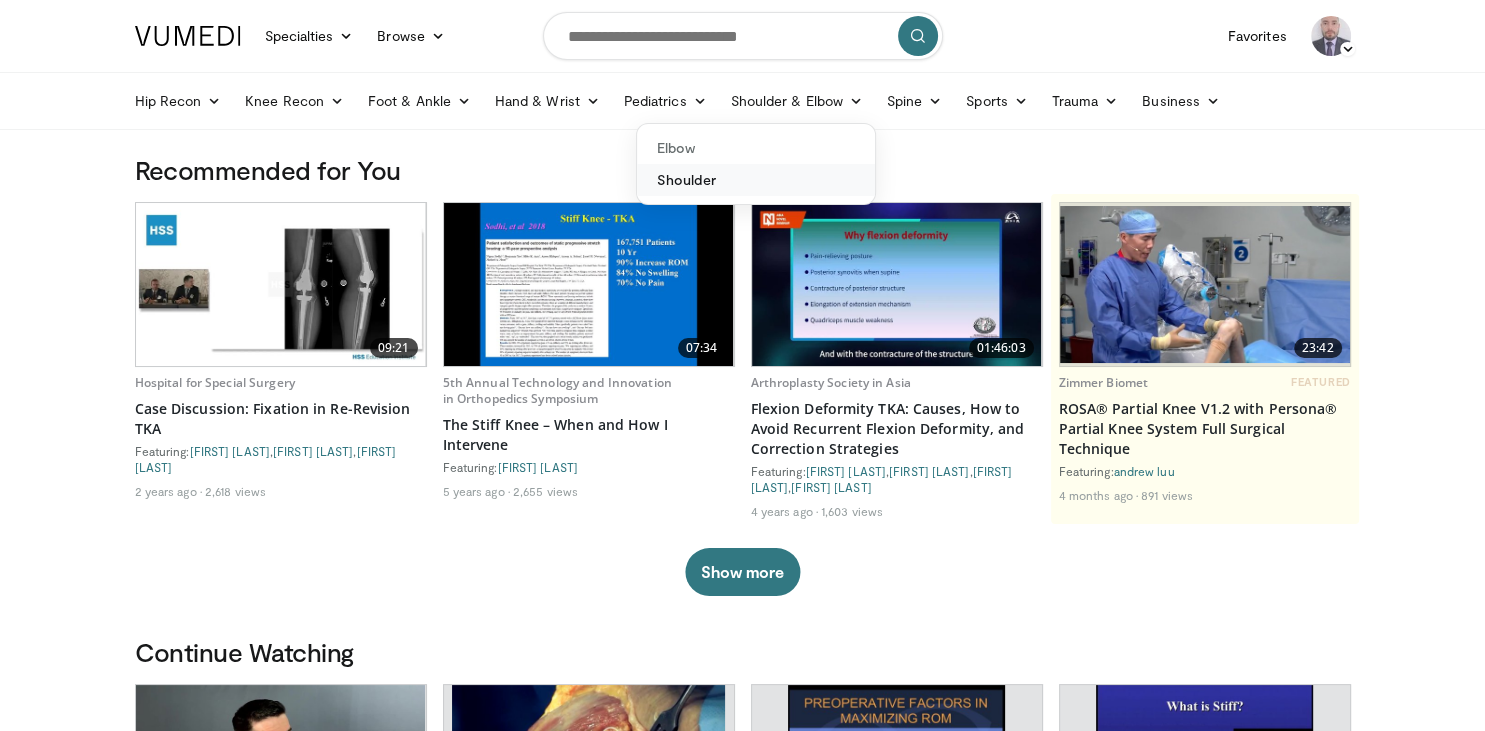 click on "Shoulder" at bounding box center (756, 180) 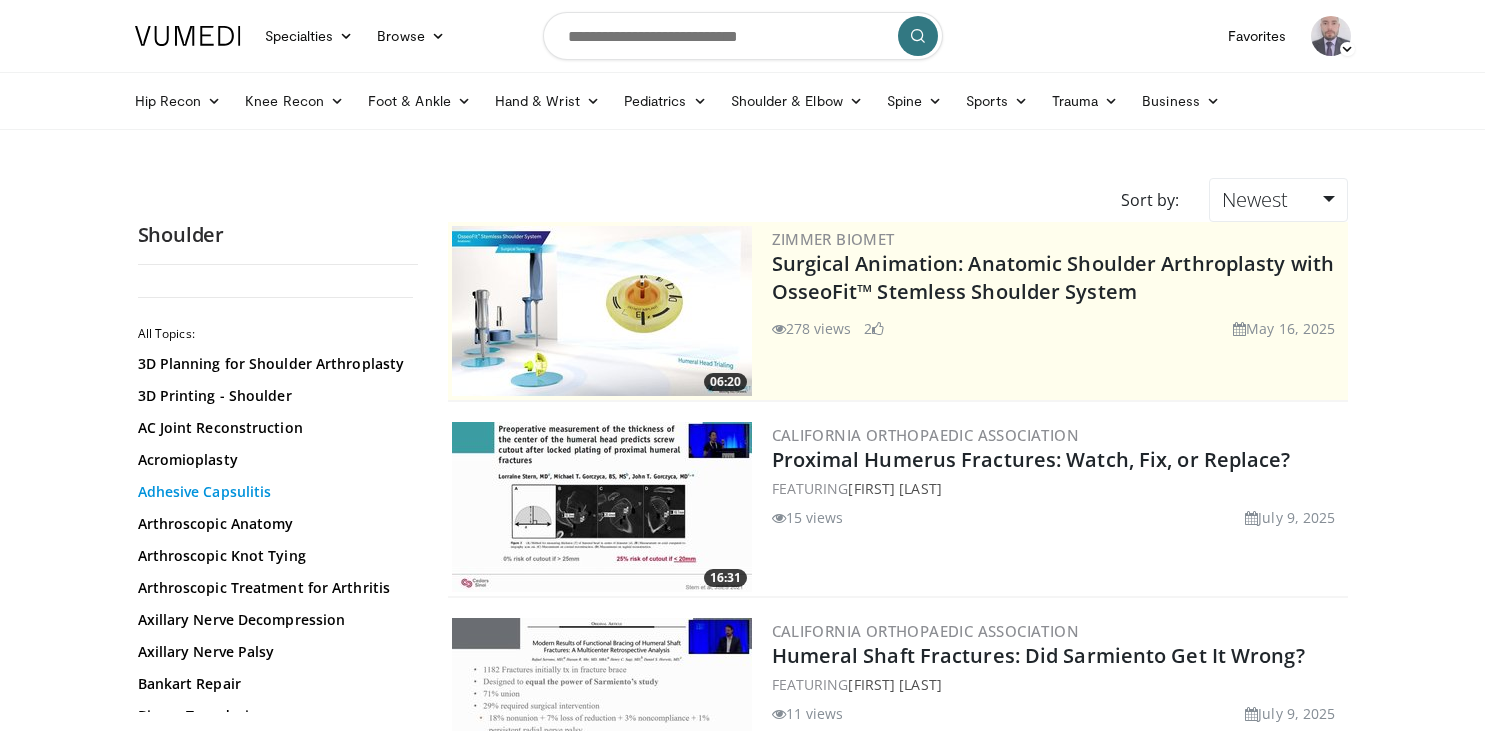 scroll, scrollTop: 0, scrollLeft: 0, axis: both 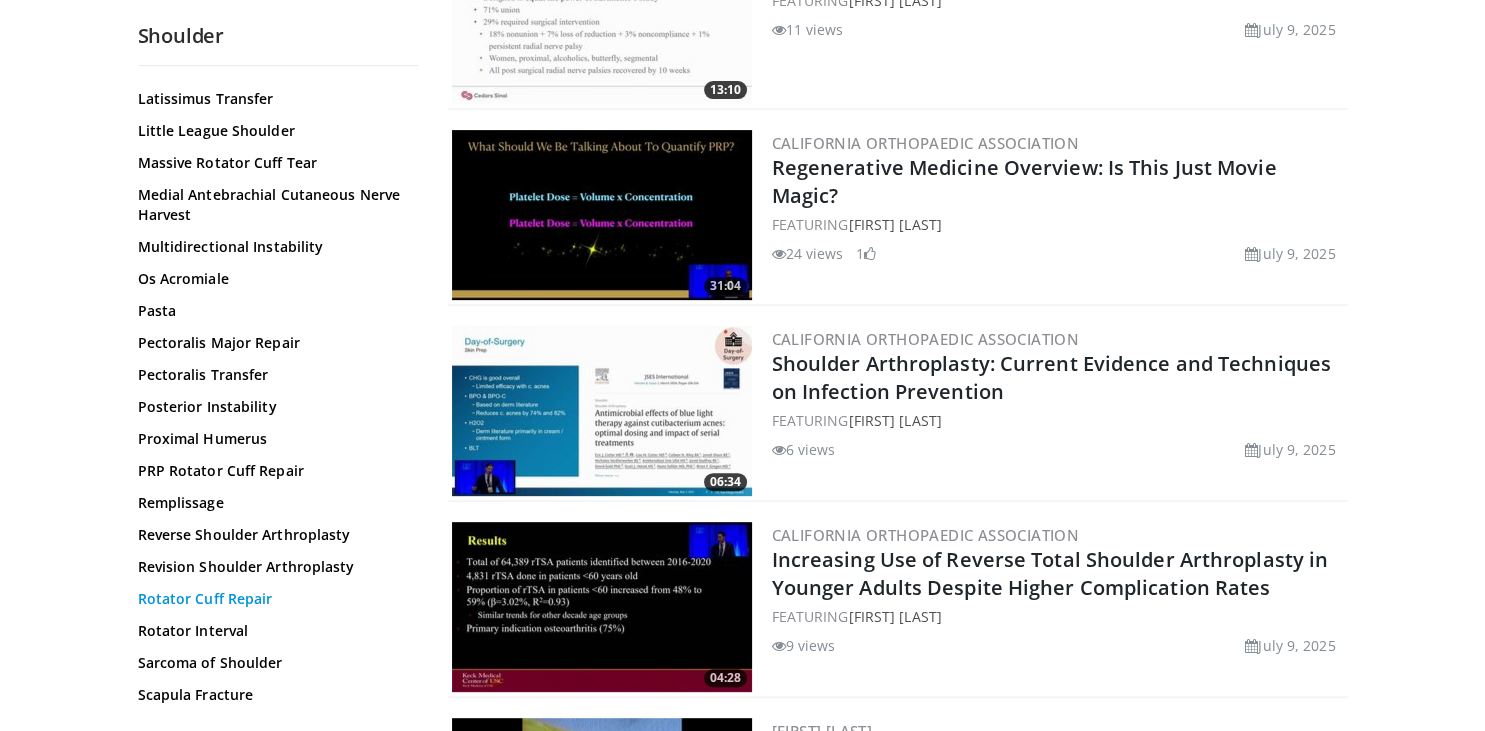 click on "Rotator Cuff Repair" at bounding box center (273, 599) 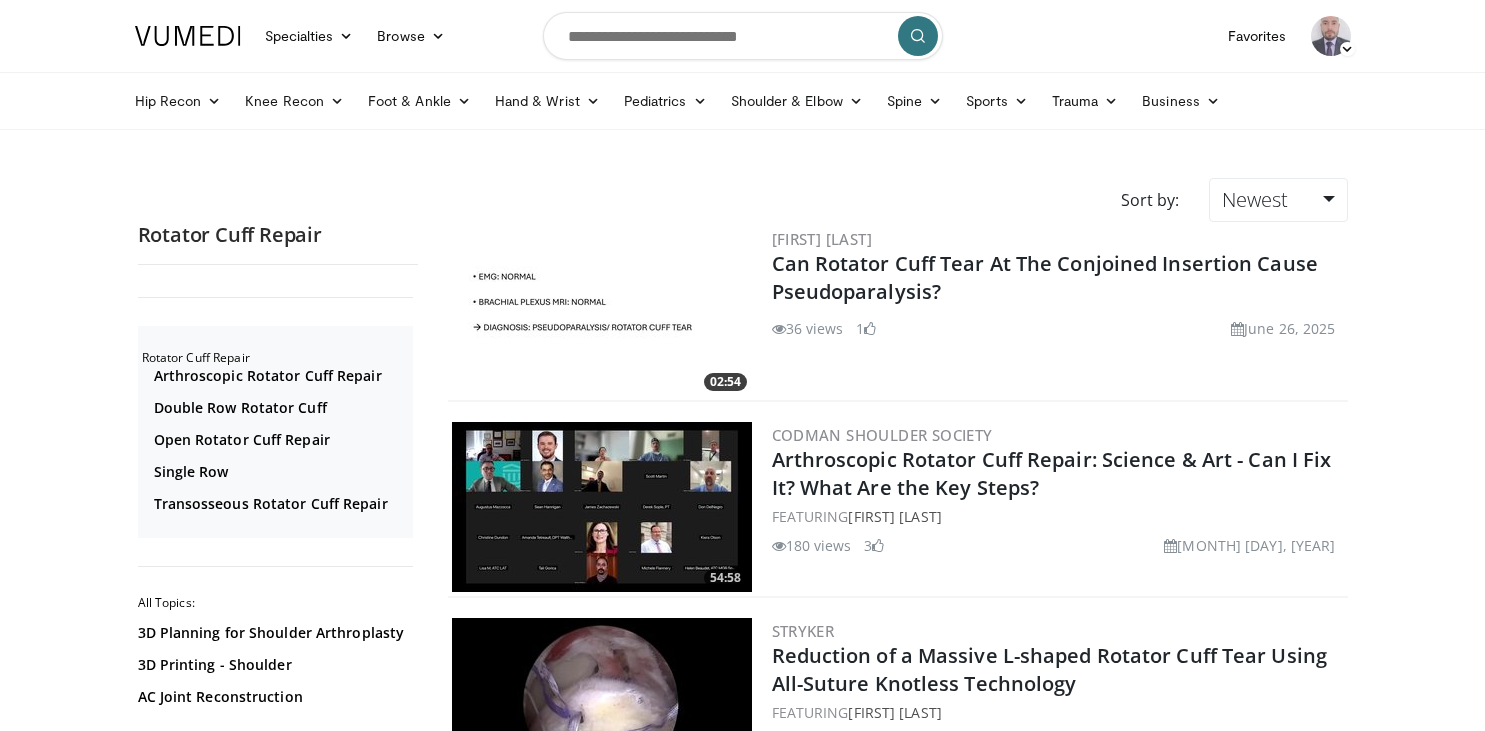 scroll, scrollTop: 0, scrollLeft: 0, axis: both 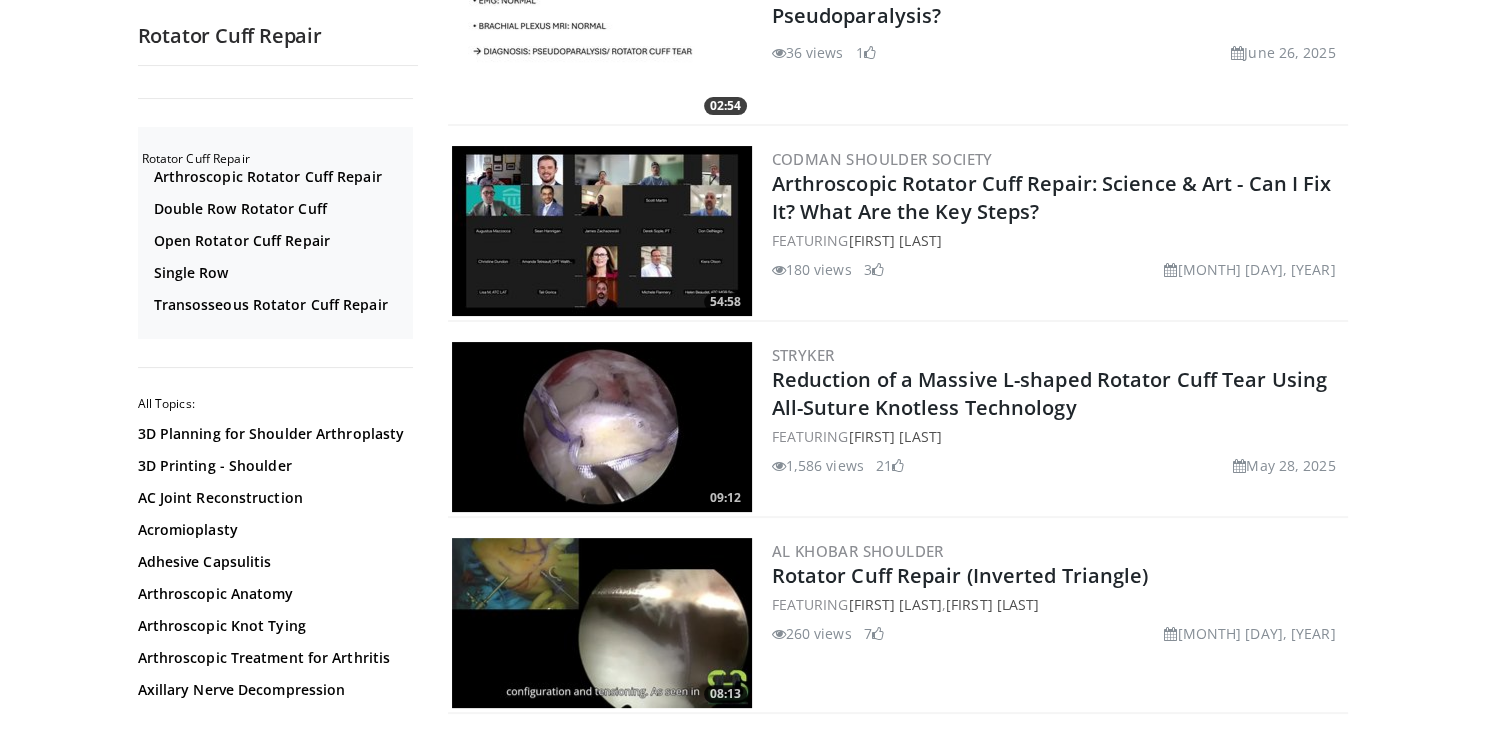 click at bounding box center [602, 427] 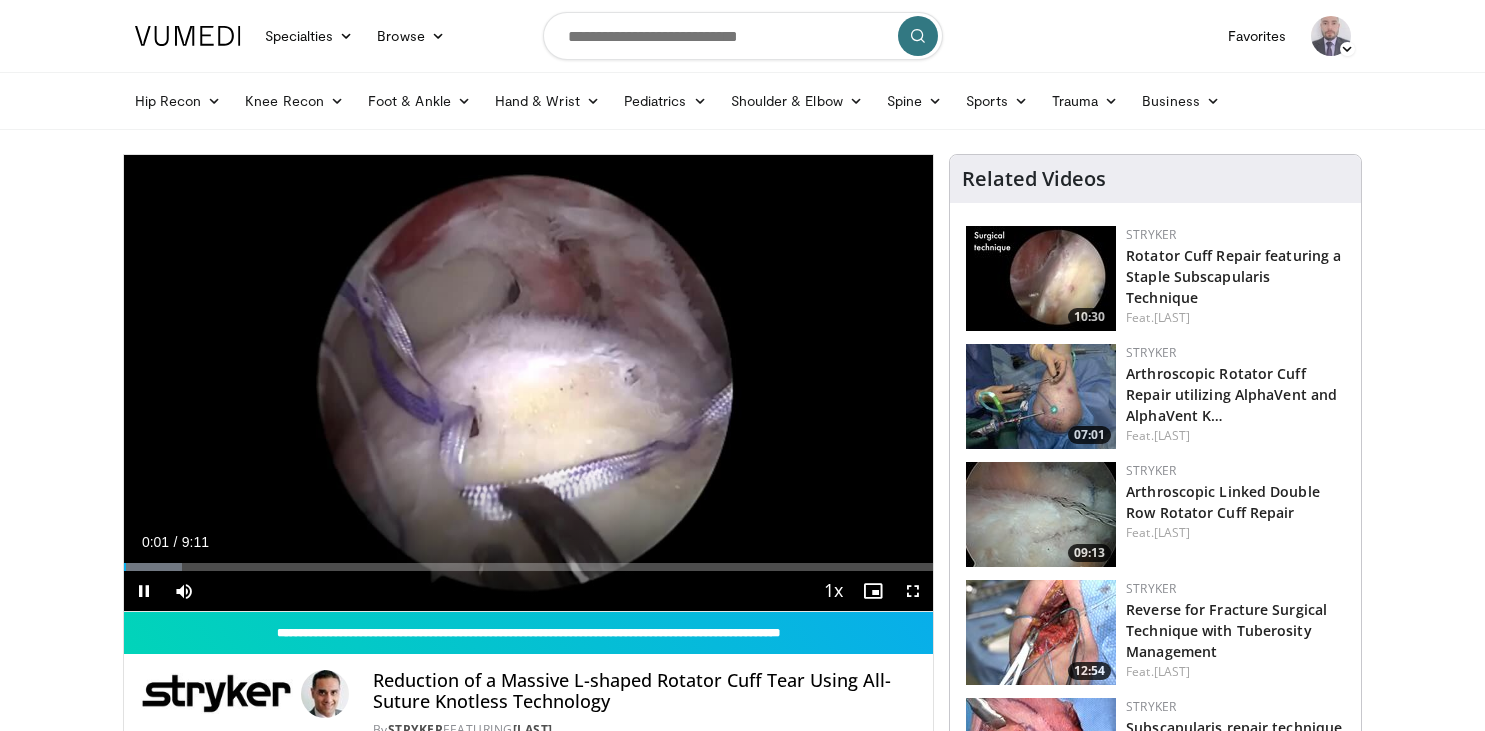 scroll, scrollTop: 0, scrollLeft: 0, axis: both 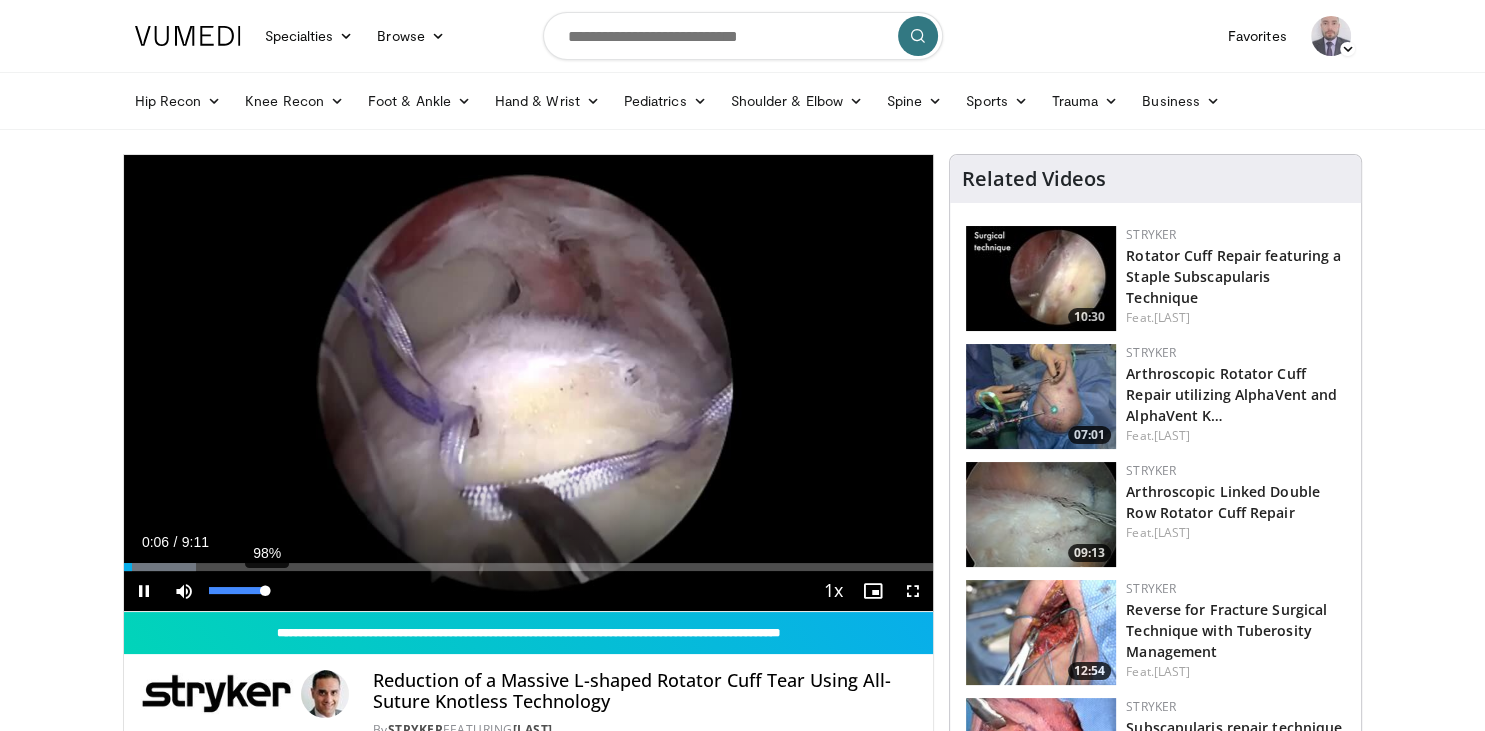 click at bounding box center (237, 590) 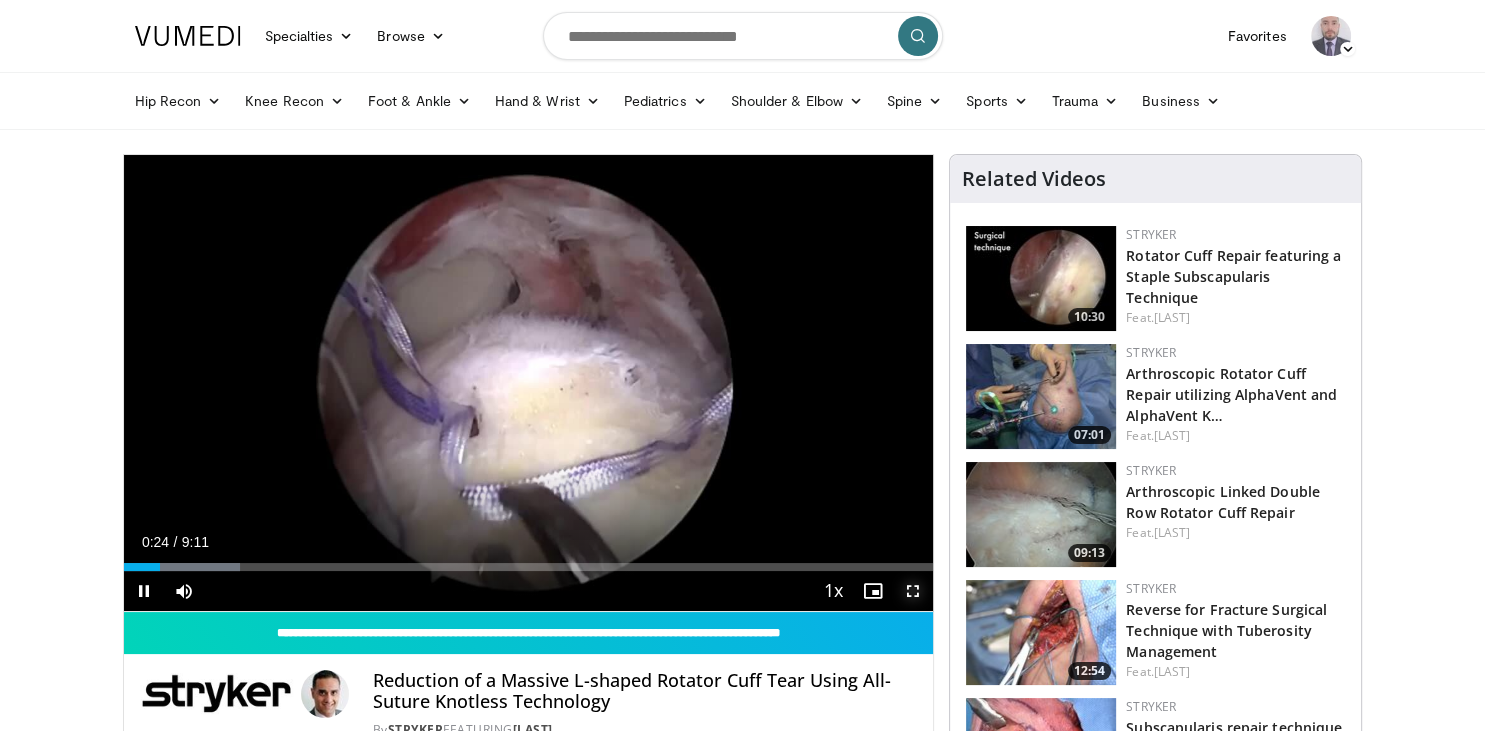 click at bounding box center (913, 591) 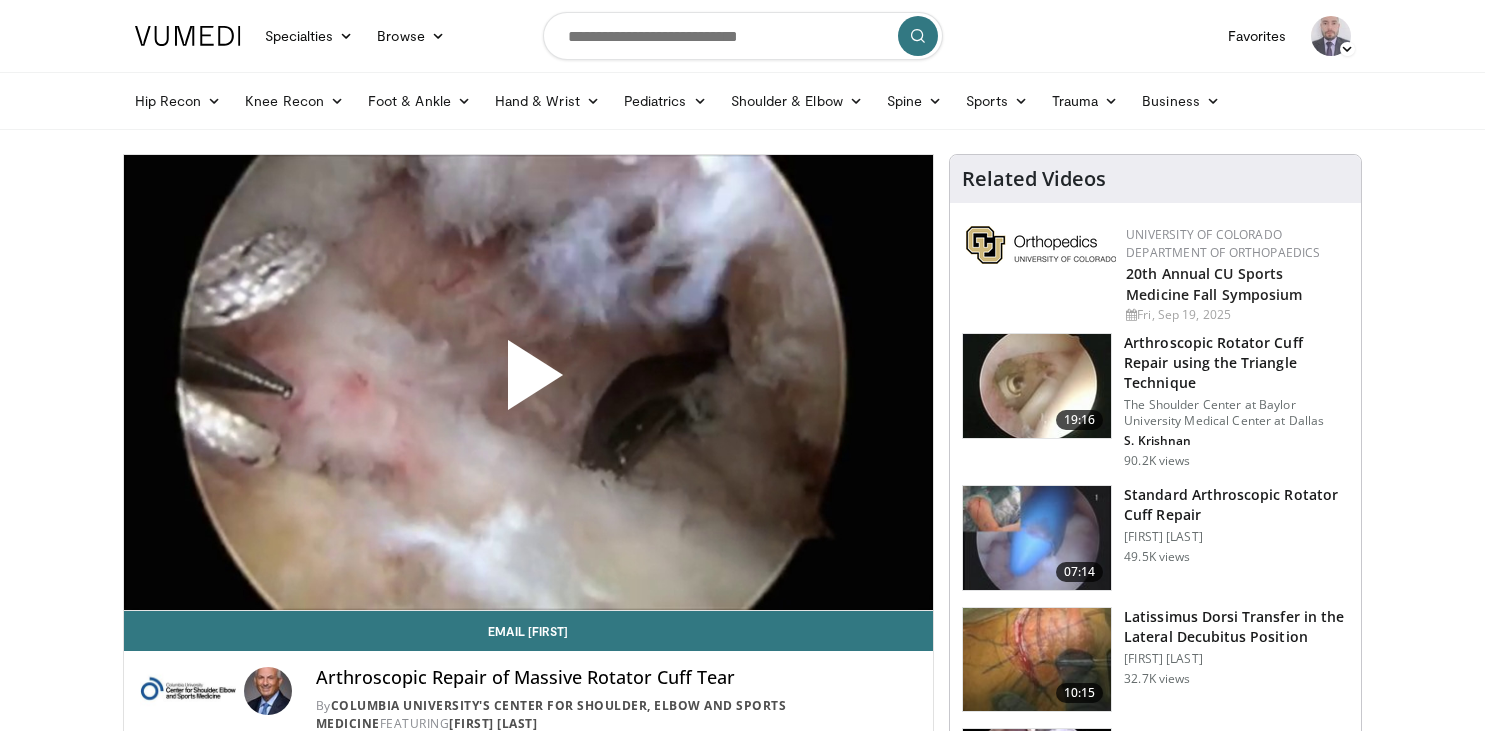scroll, scrollTop: 0, scrollLeft: 0, axis: both 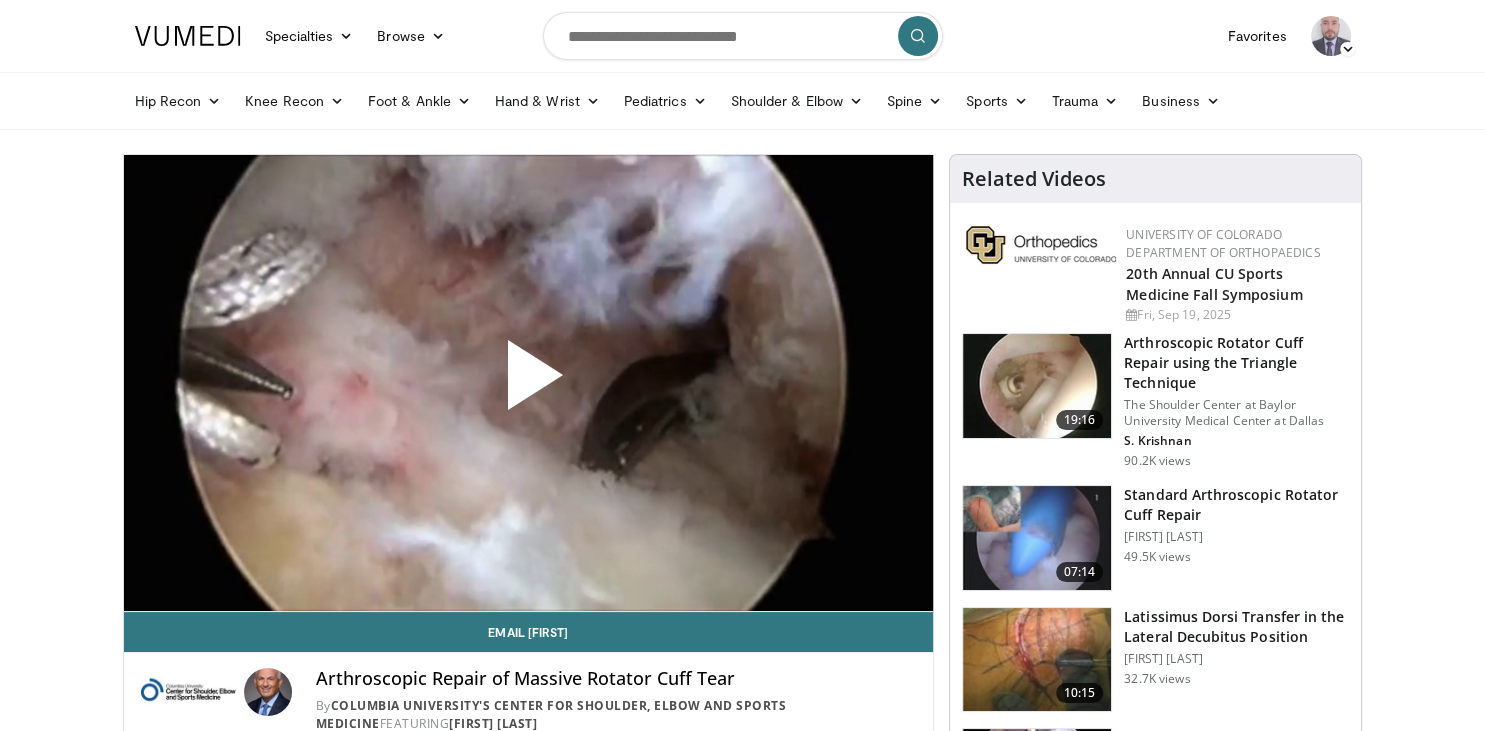 click at bounding box center [1037, 538] 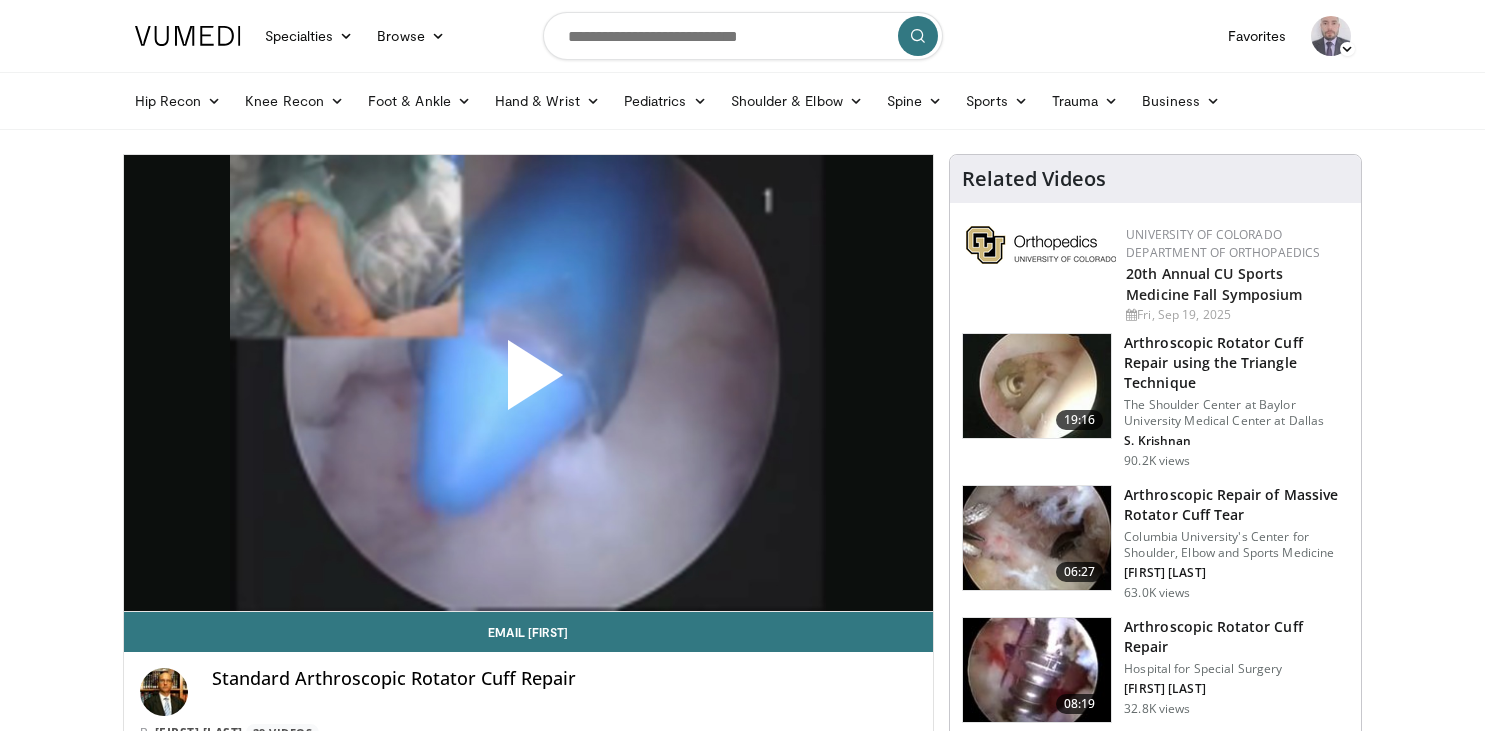 scroll, scrollTop: 0, scrollLeft: 0, axis: both 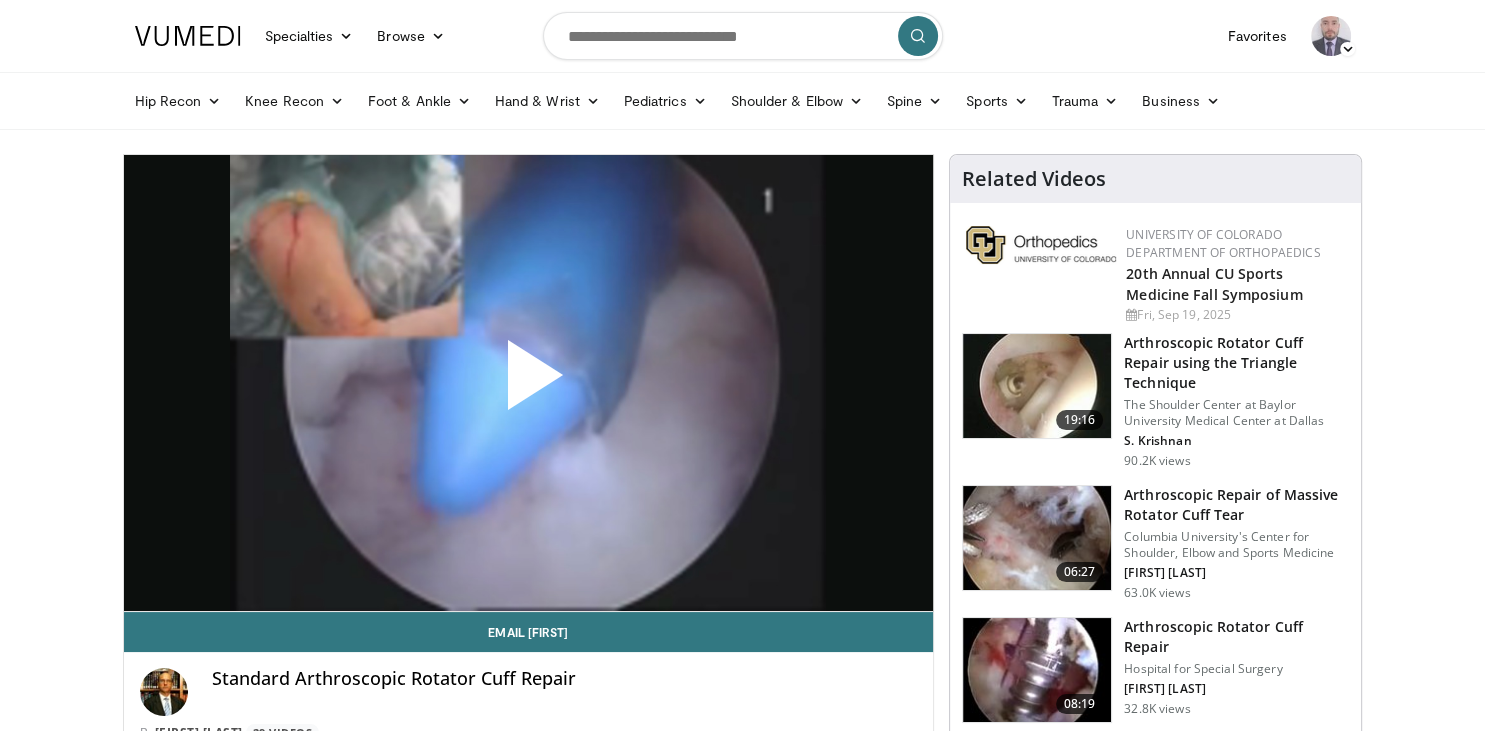 click at bounding box center [528, 383] 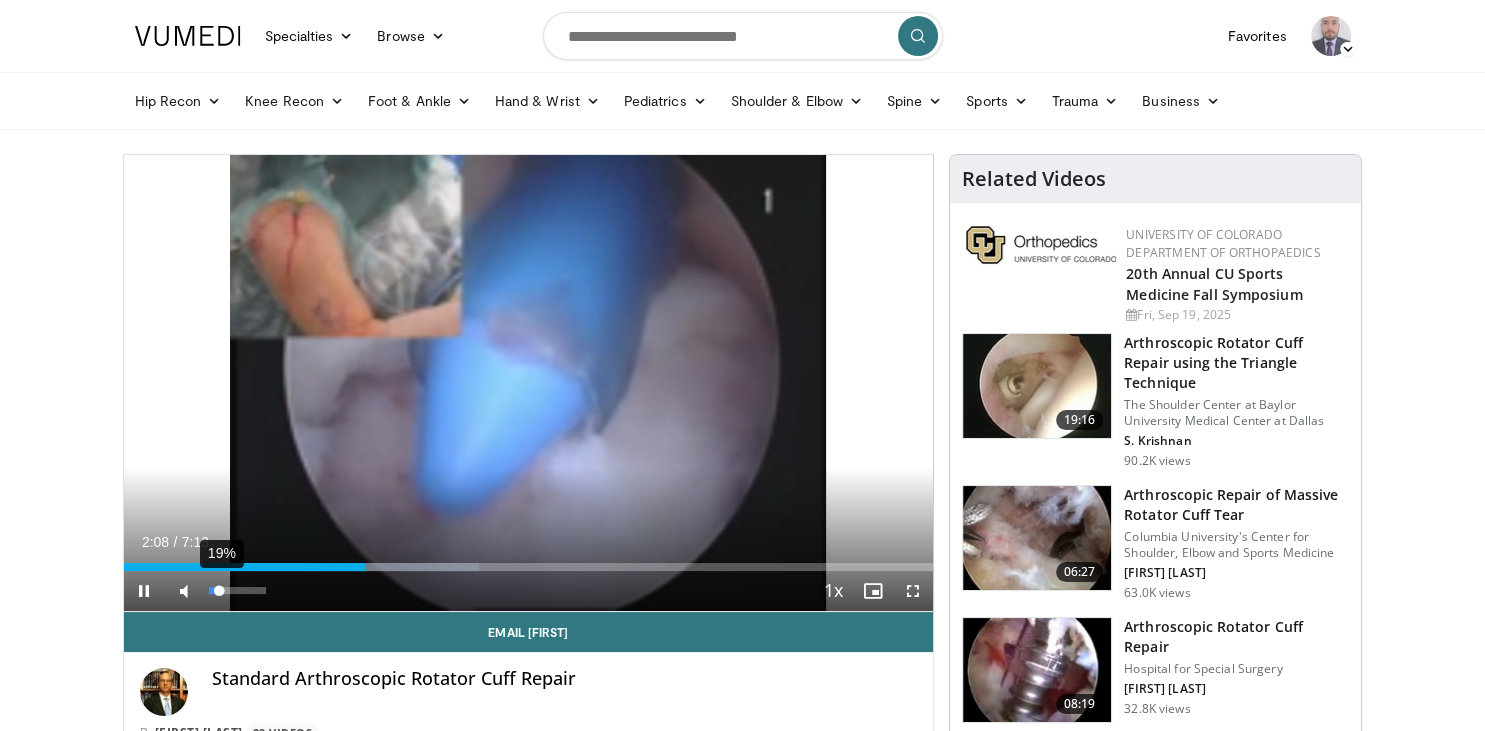 drag, startPoint x: 262, startPoint y: 589, endPoint x: 222, endPoint y: 586, distance: 40.112343 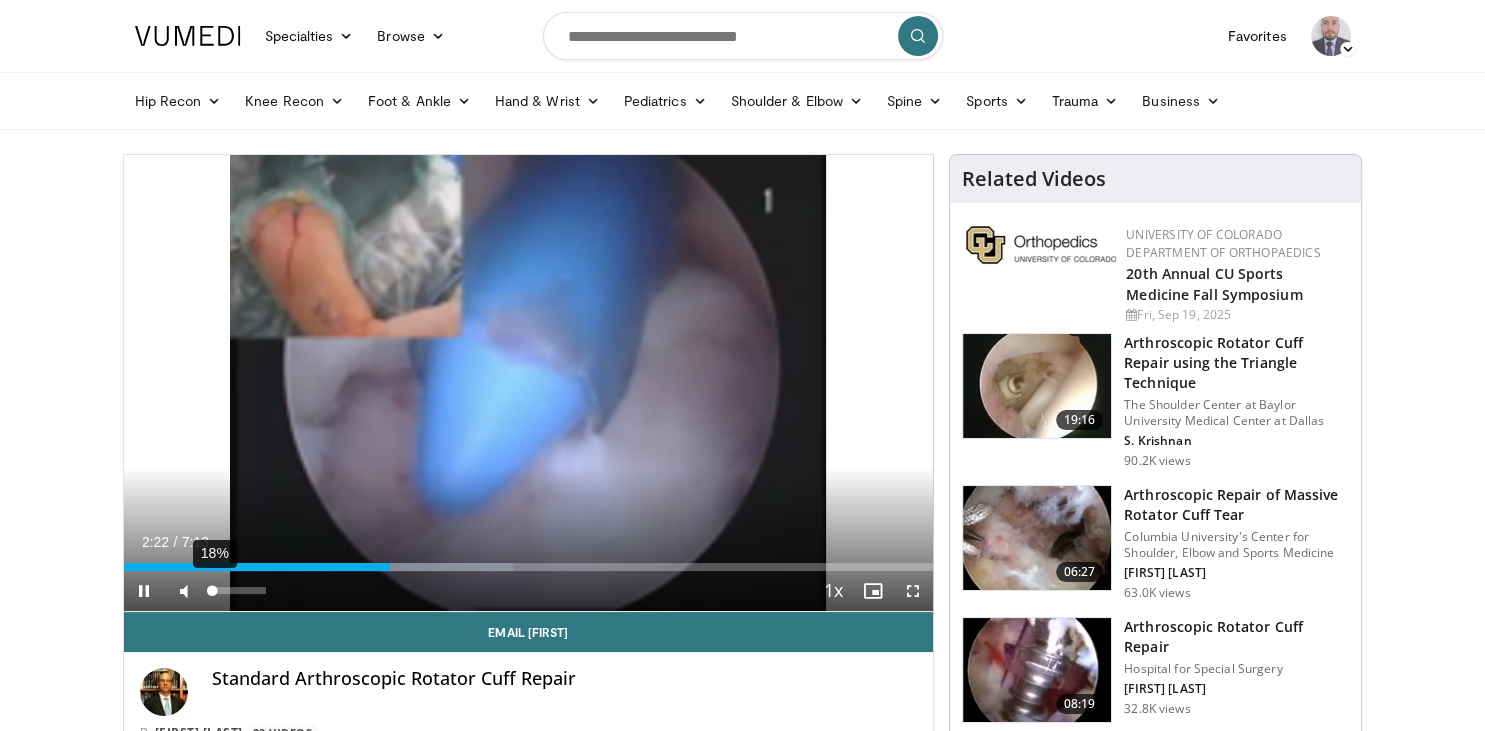 click at bounding box center (211, 590) 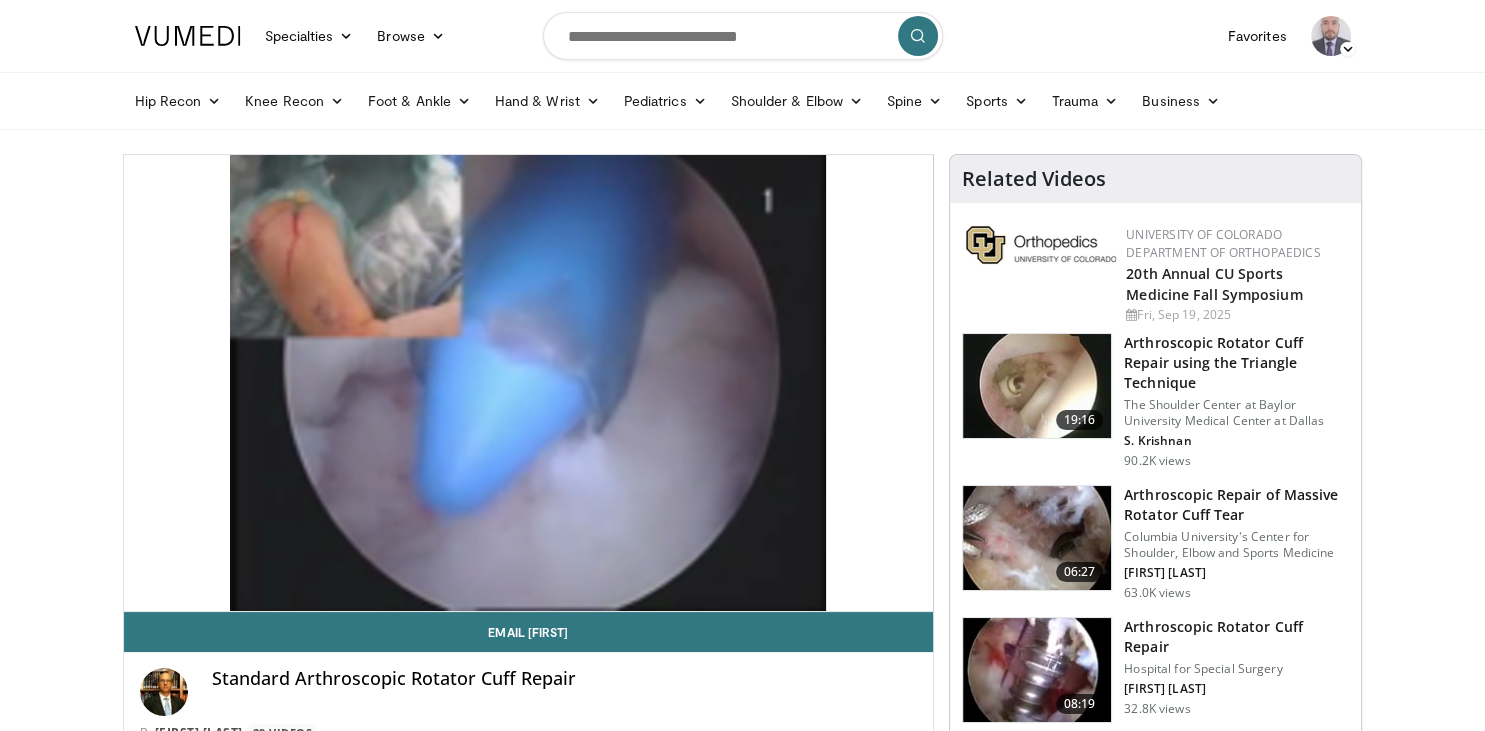 click on "Specialties
Adult & Family Medicine
Allergy, Asthma, Immunology
Anesthesiology
Cardiology
Dental
Dermatology
Endocrinology
Gastroenterology & Hepatology
General Surgery
Hematology & Oncology
Infectious Disease
Nephrology
Neurology
Neurosurgery
Obstetrics & Gynecology
Ophthalmology
Oral Maxillofacial
Orthopaedics
Otolaryngology
Pediatrics
Plastic Surgery
Podiatry
Psychiatry
Pulmonology
Radiation Oncology
Radiology
Rheumatology
Urology" at bounding box center [742, 1689] 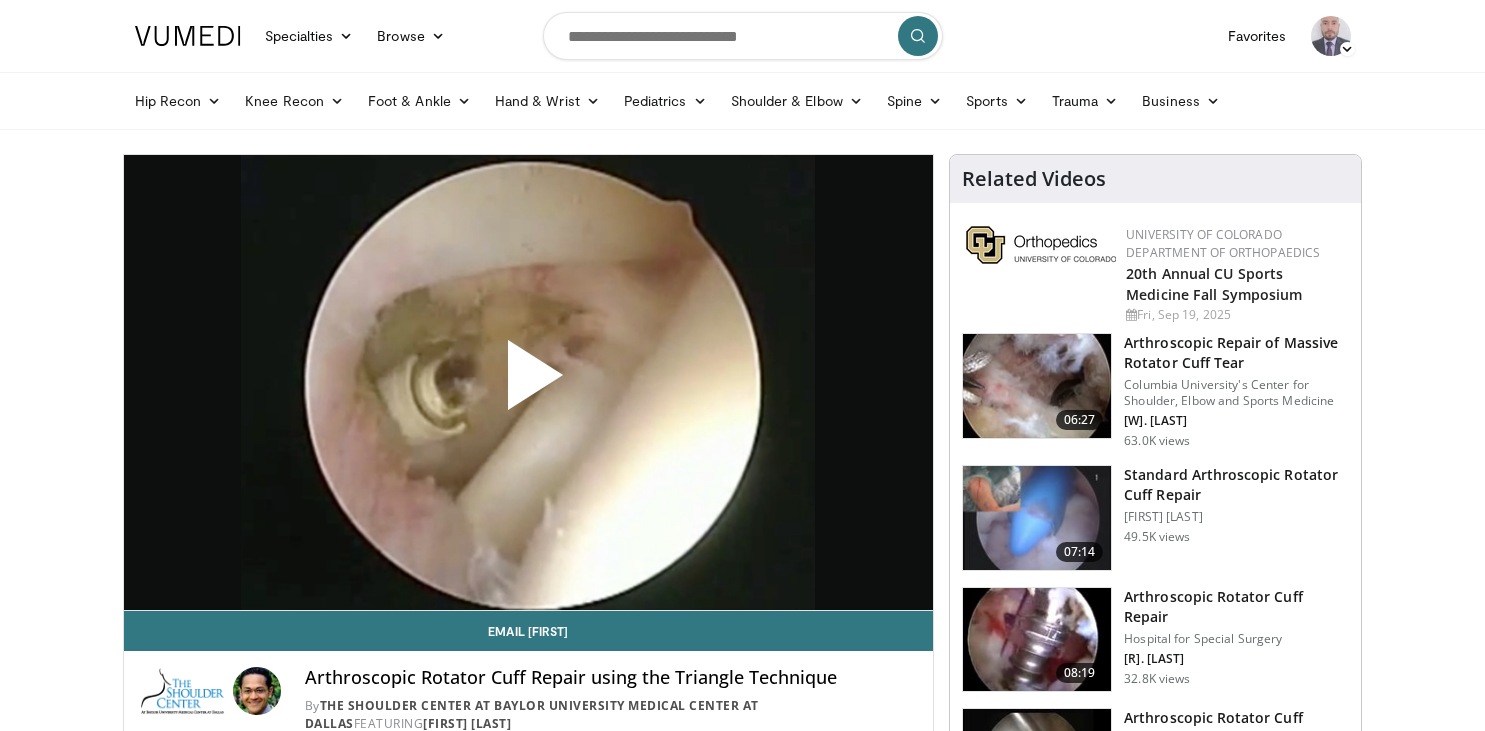 scroll, scrollTop: 0, scrollLeft: 0, axis: both 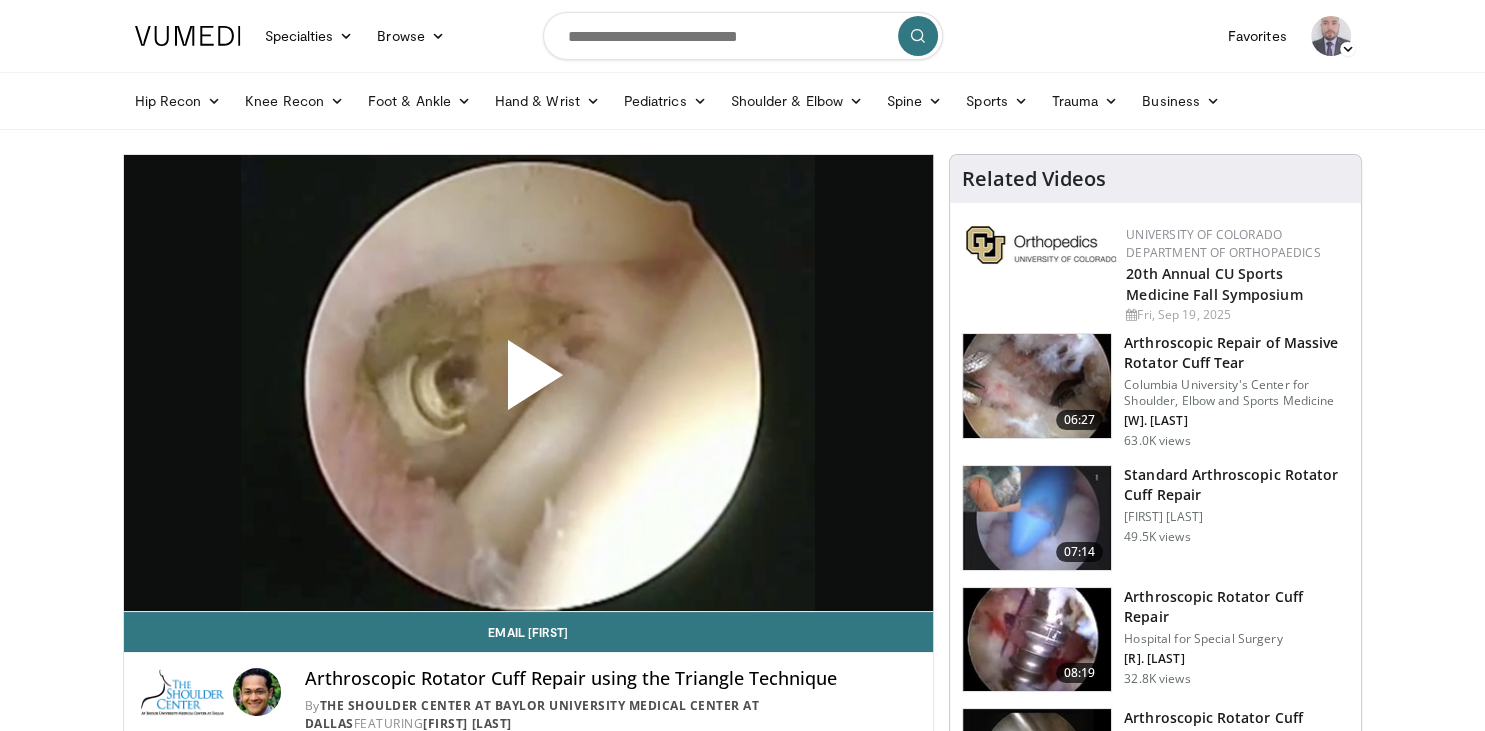 click at bounding box center [1037, 640] 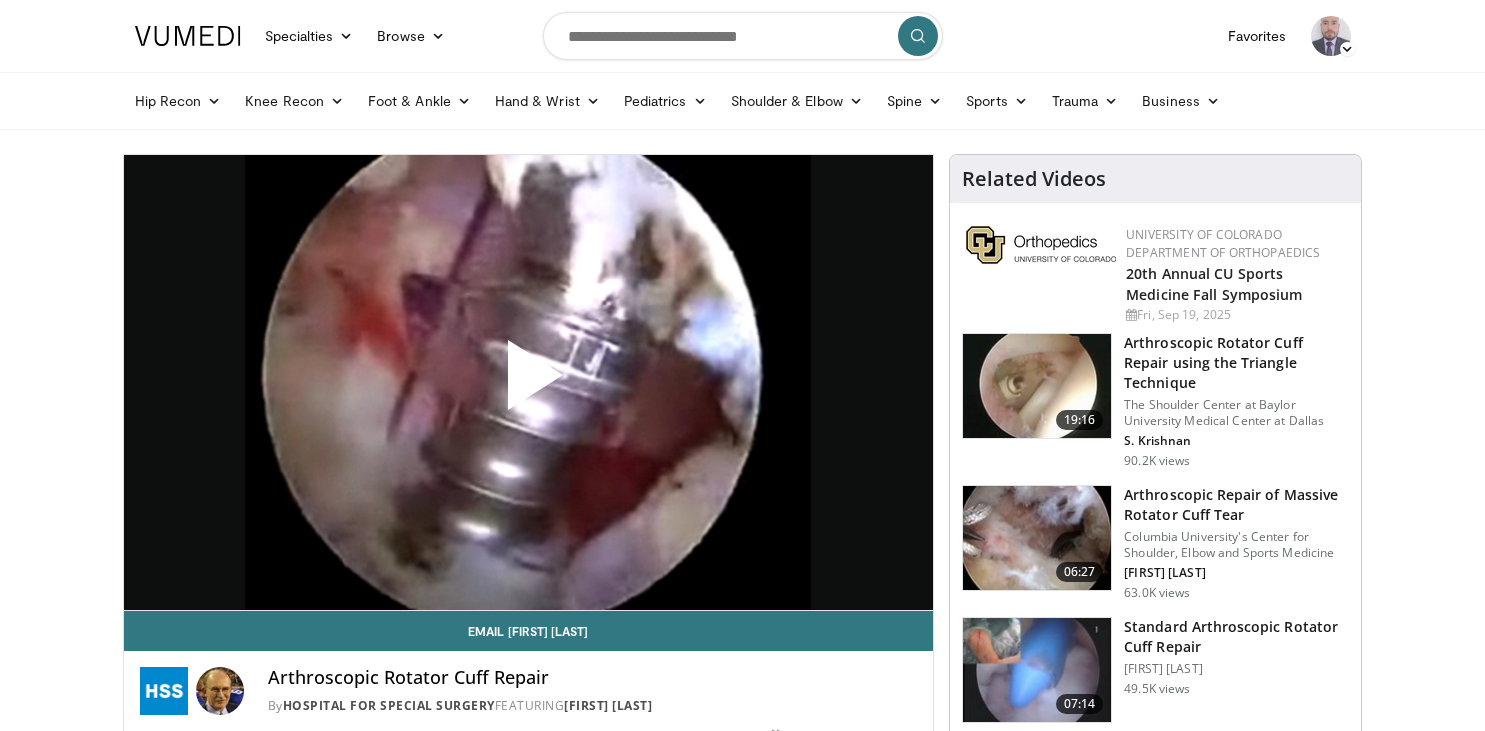 scroll, scrollTop: 0, scrollLeft: 0, axis: both 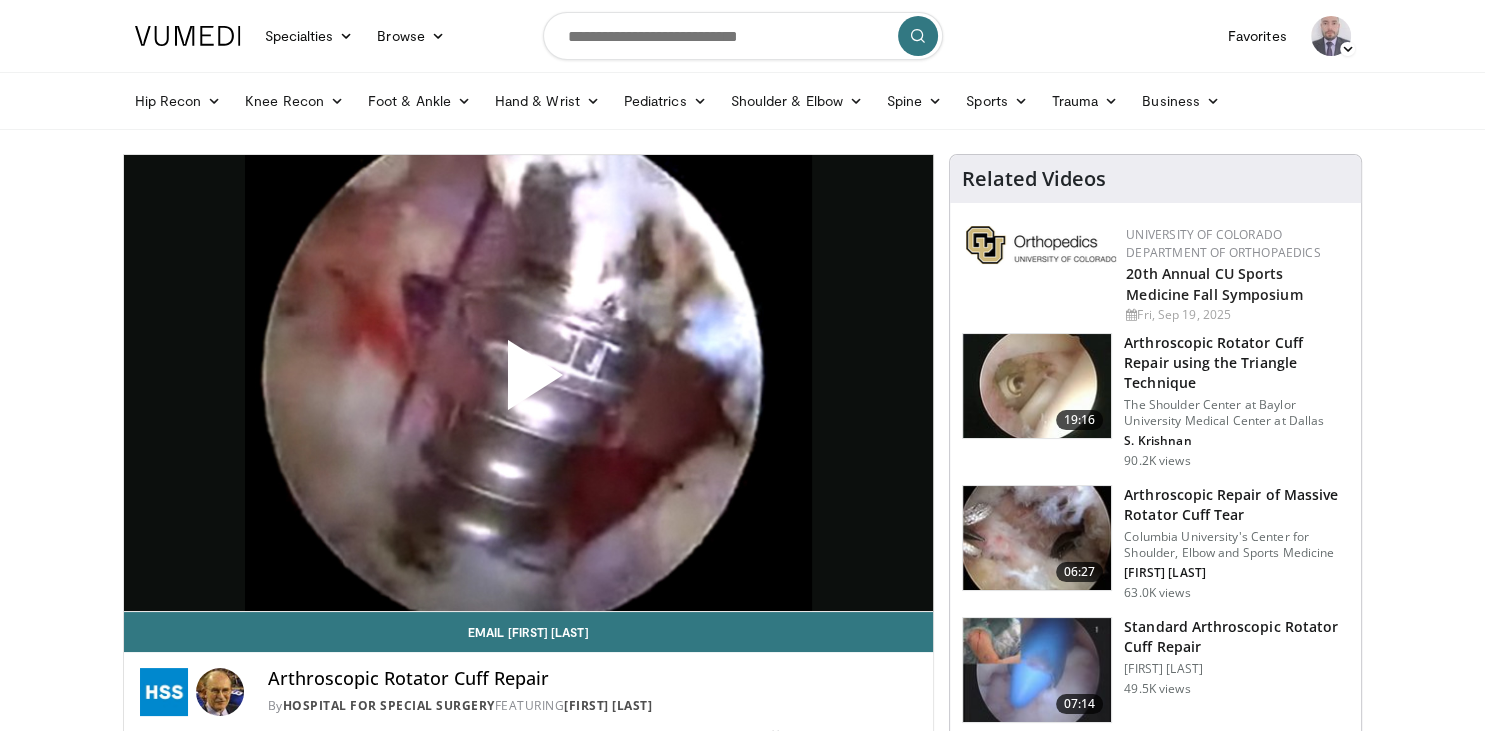 click at bounding box center (528, 383) 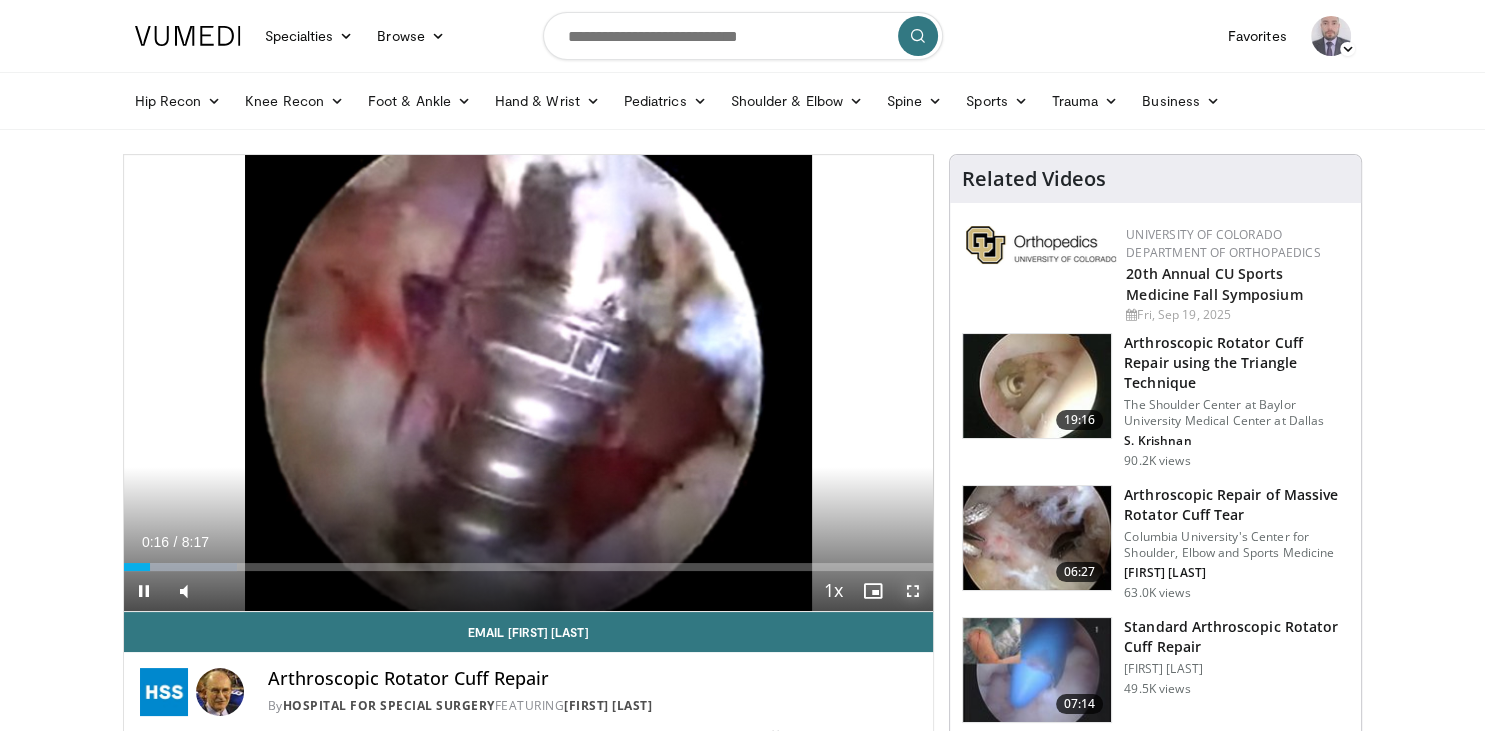 click at bounding box center (913, 591) 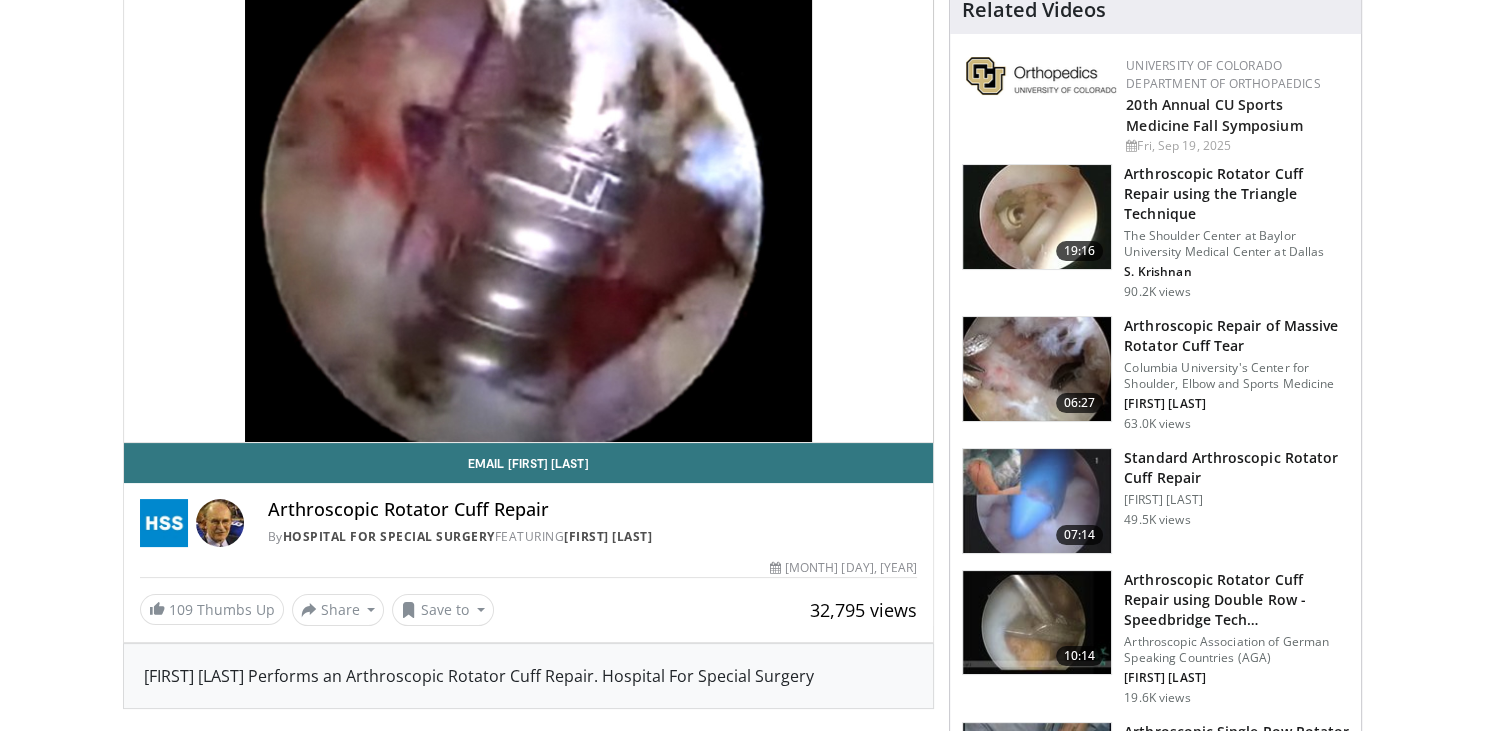 scroll, scrollTop: 288, scrollLeft: 0, axis: vertical 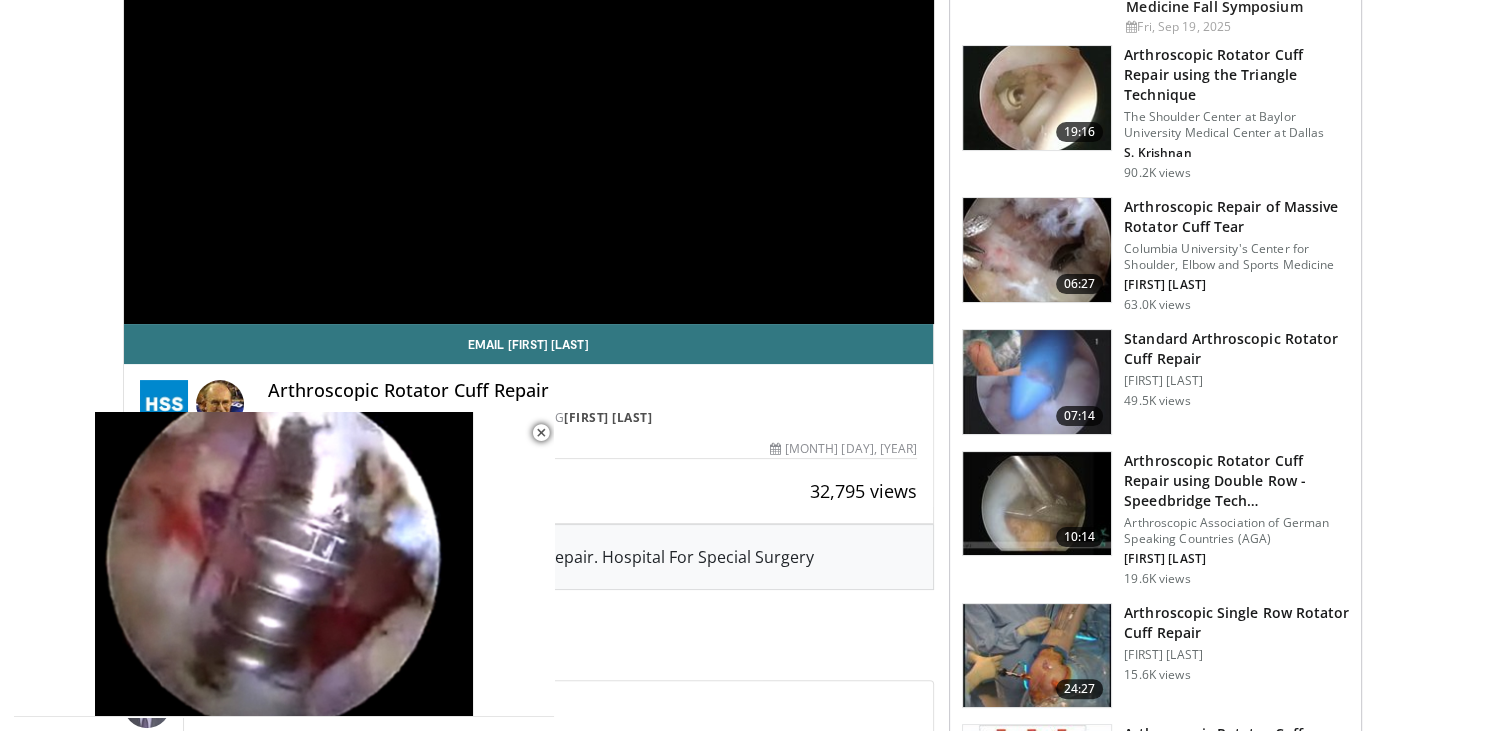 click at bounding box center (1037, 504) 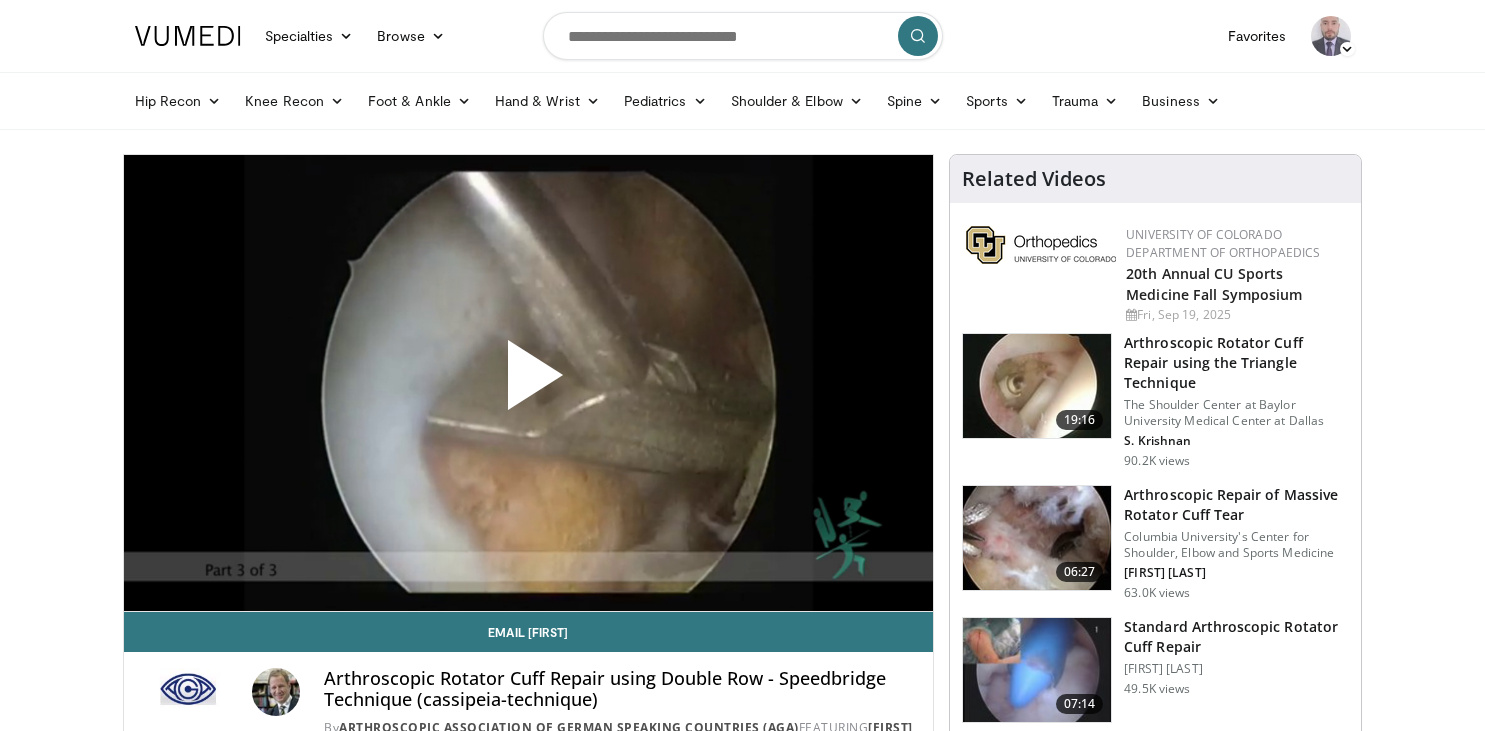scroll, scrollTop: 0, scrollLeft: 0, axis: both 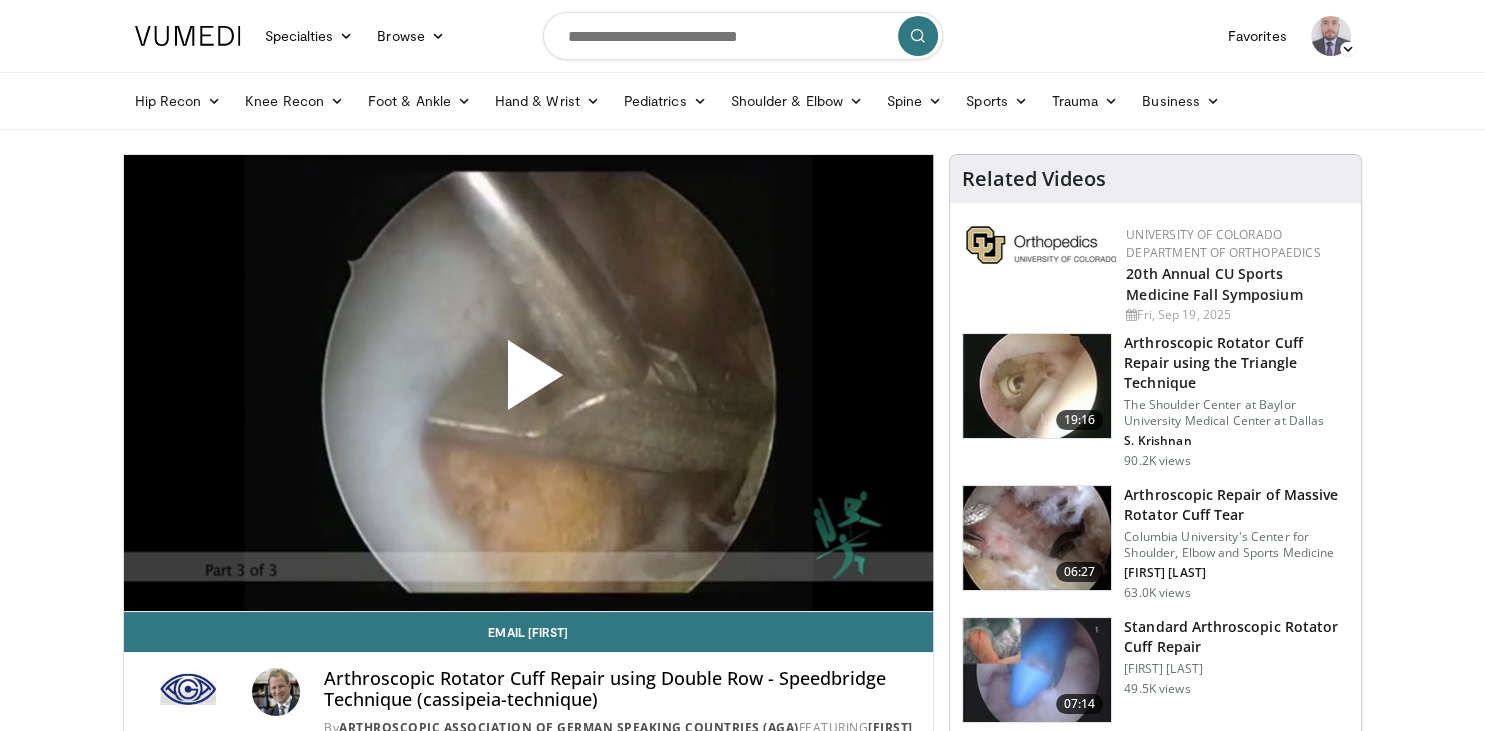 click at bounding box center (528, 383) 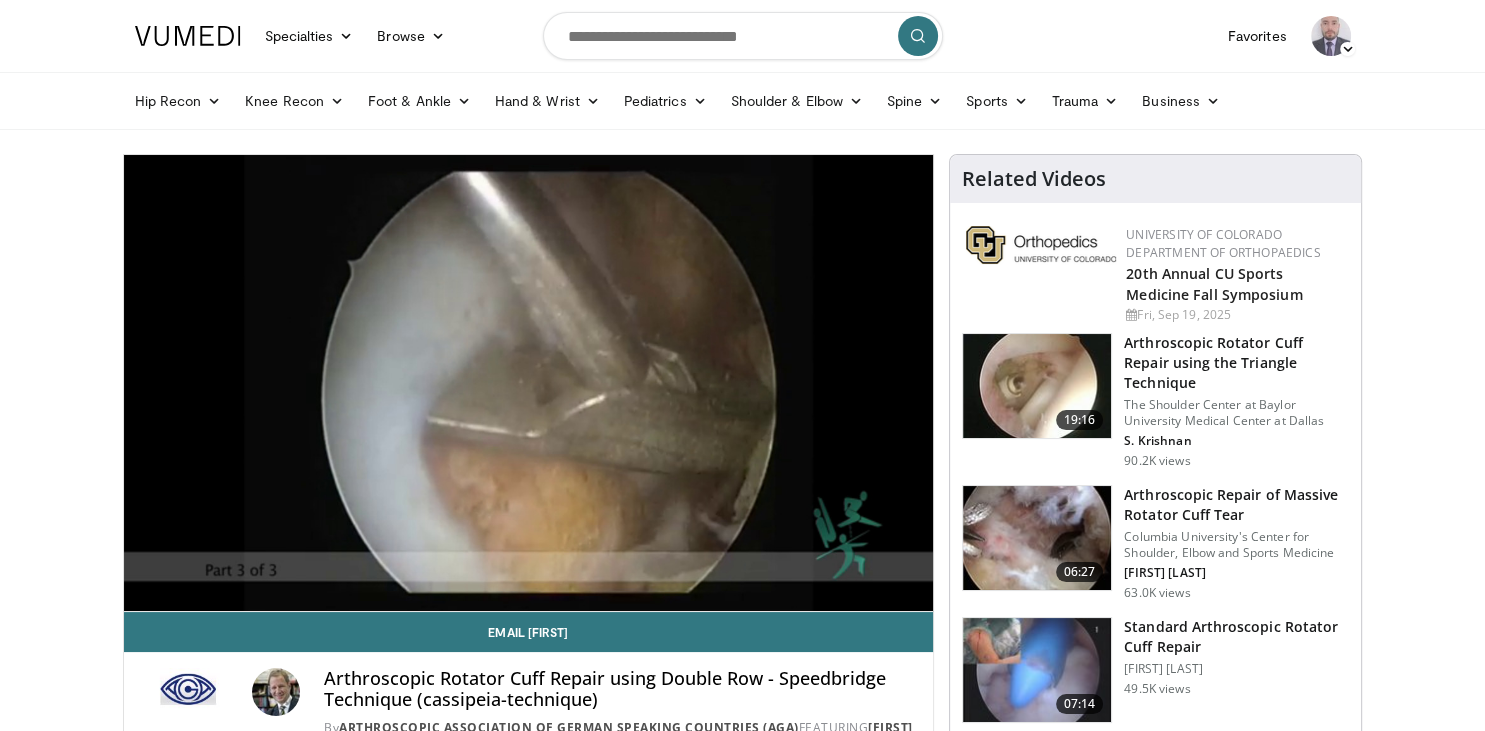 scroll, scrollTop: 0, scrollLeft: 0, axis: both 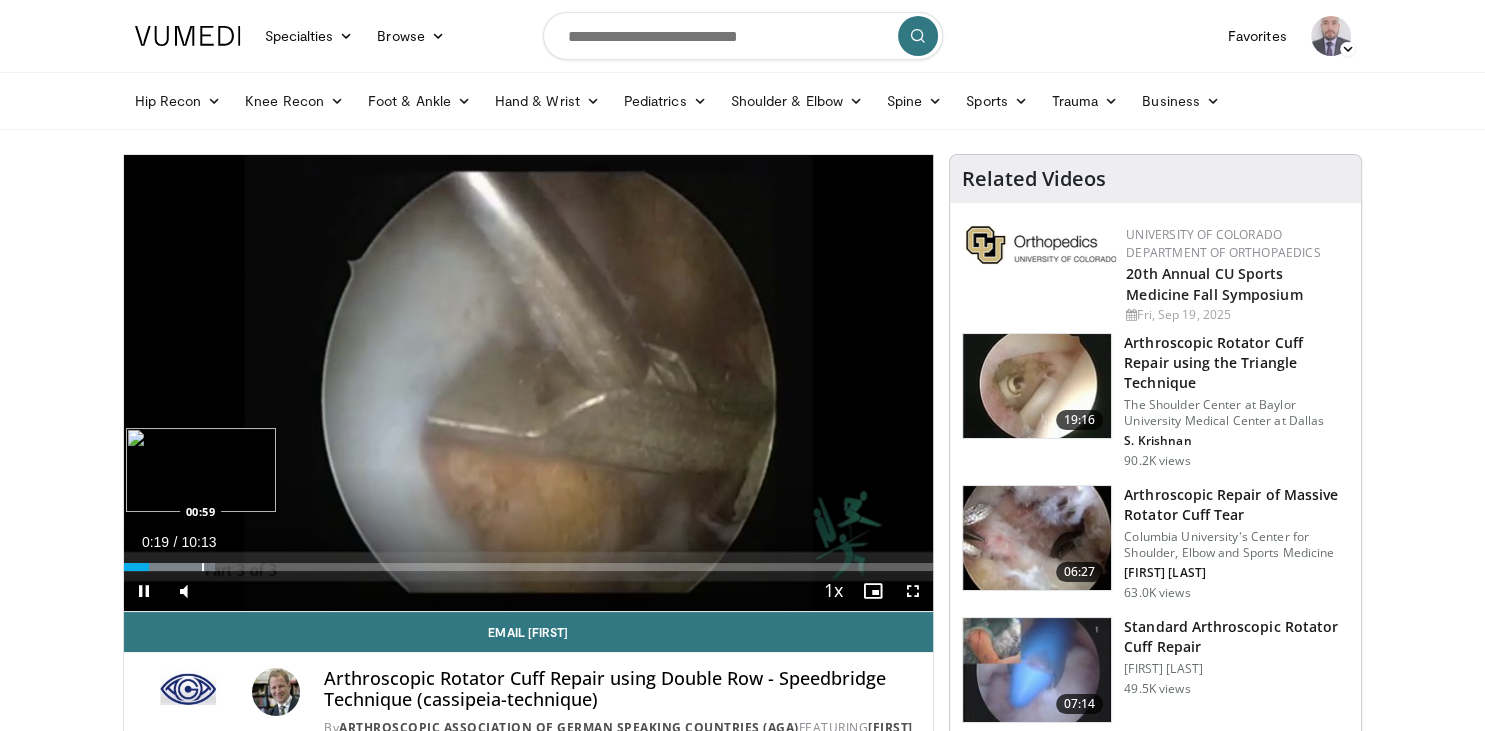 drag, startPoint x: 163, startPoint y: 570, endPoint x: 213, endPoint y: 570, distance: 50 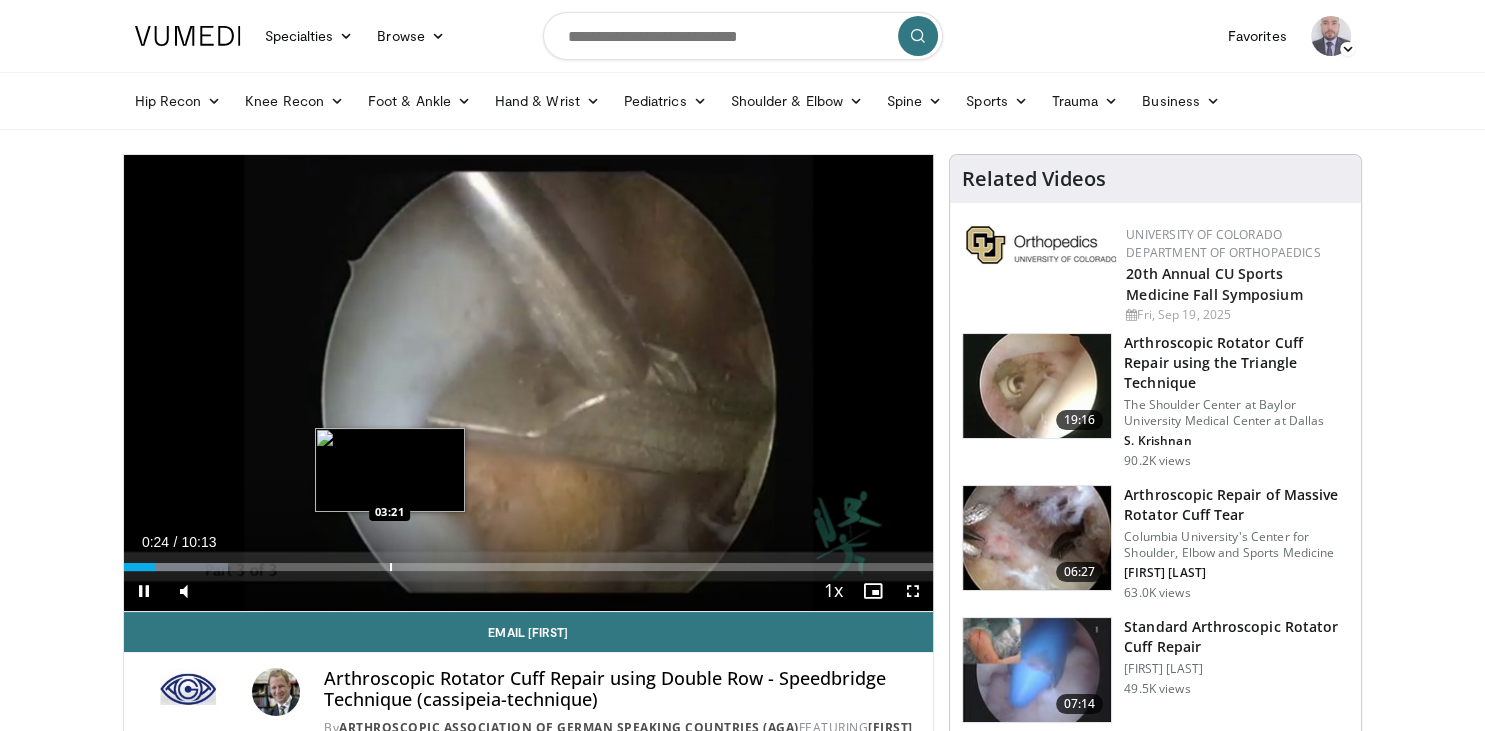 click on "Loaded :  12.92% 00:24 03:21" at bounding box center (529, 561) 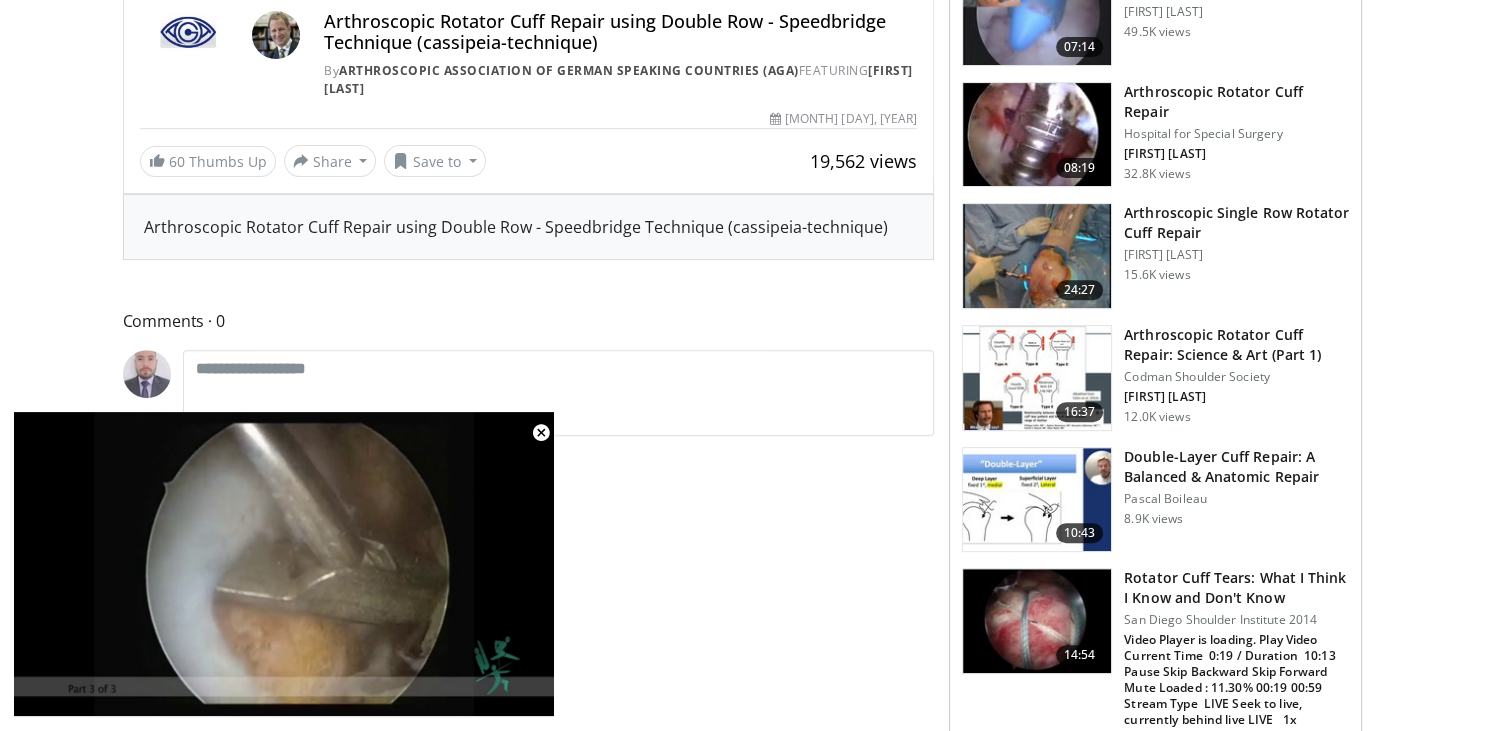 scroll, scrollTop: 660, scrollLeft: 0, axis: vertical 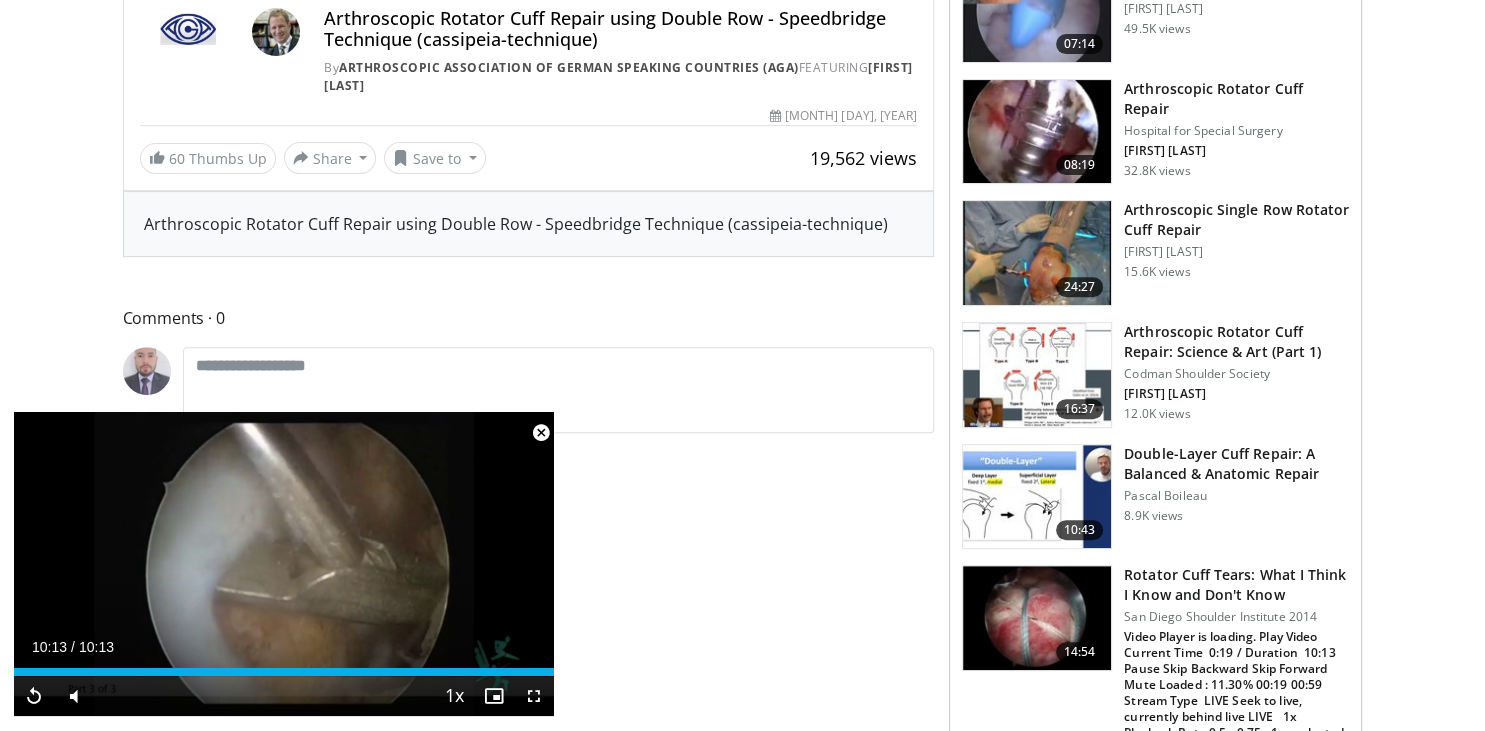 click at bounding box center (1037, 497) 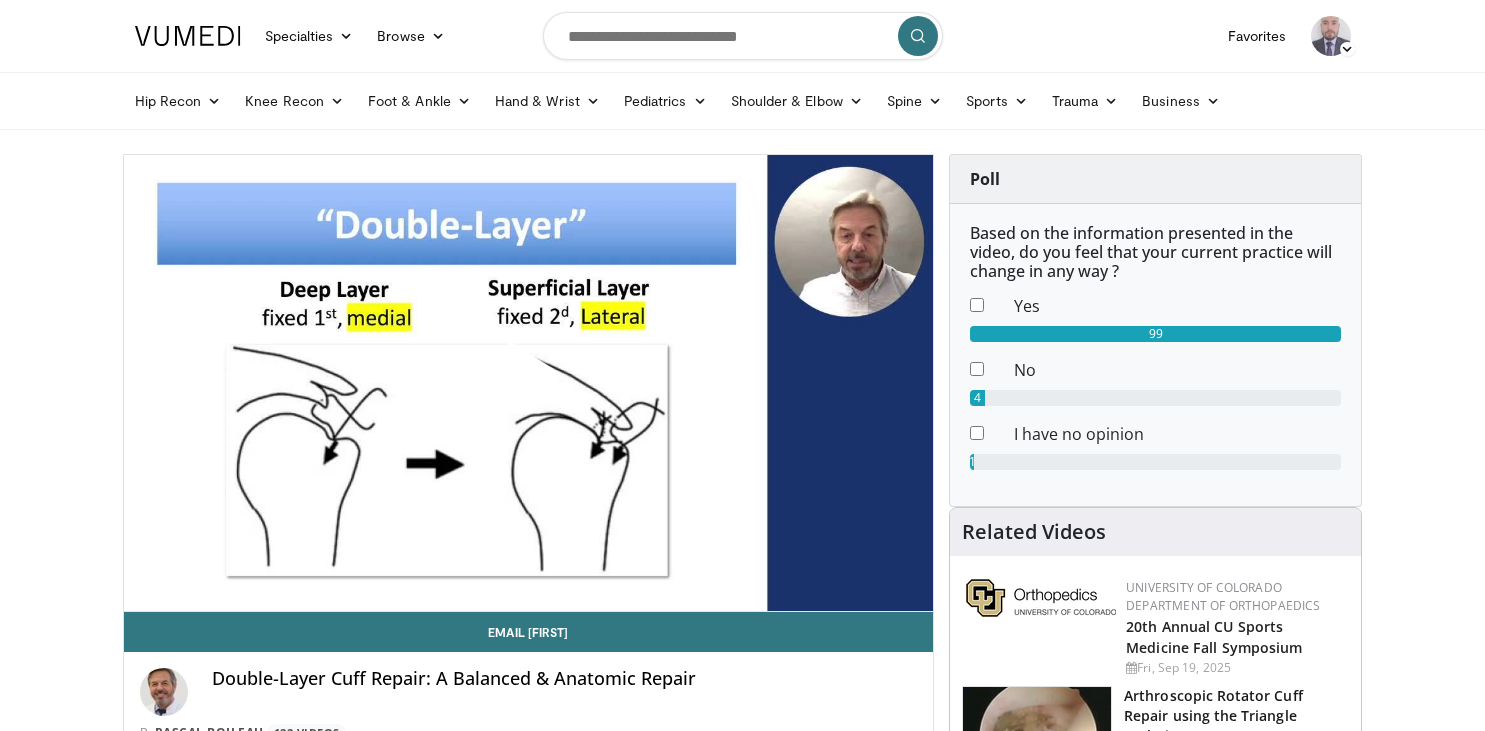 scroll, scrollTop: 0, scrollLeft: 0, axis: both 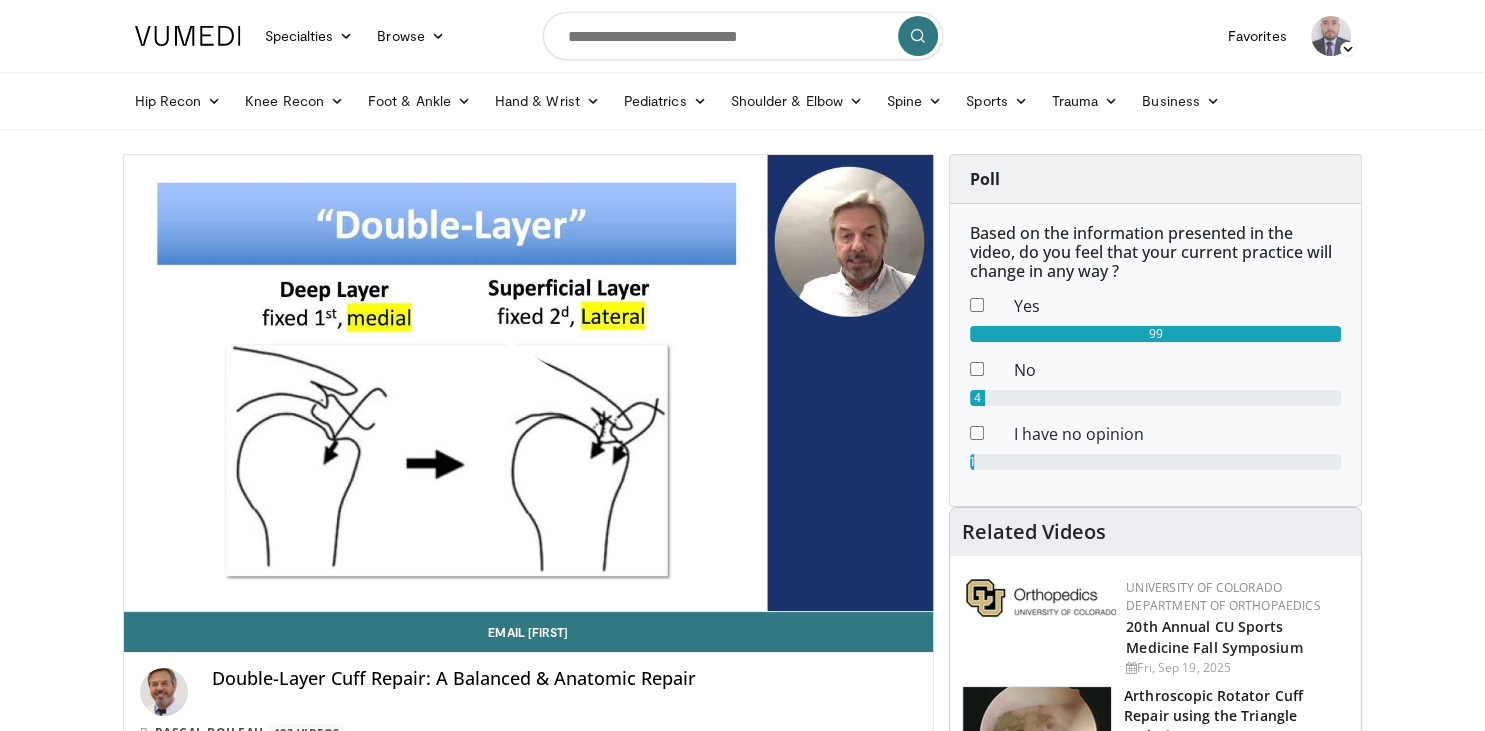 click at bounding box center [528, 383] 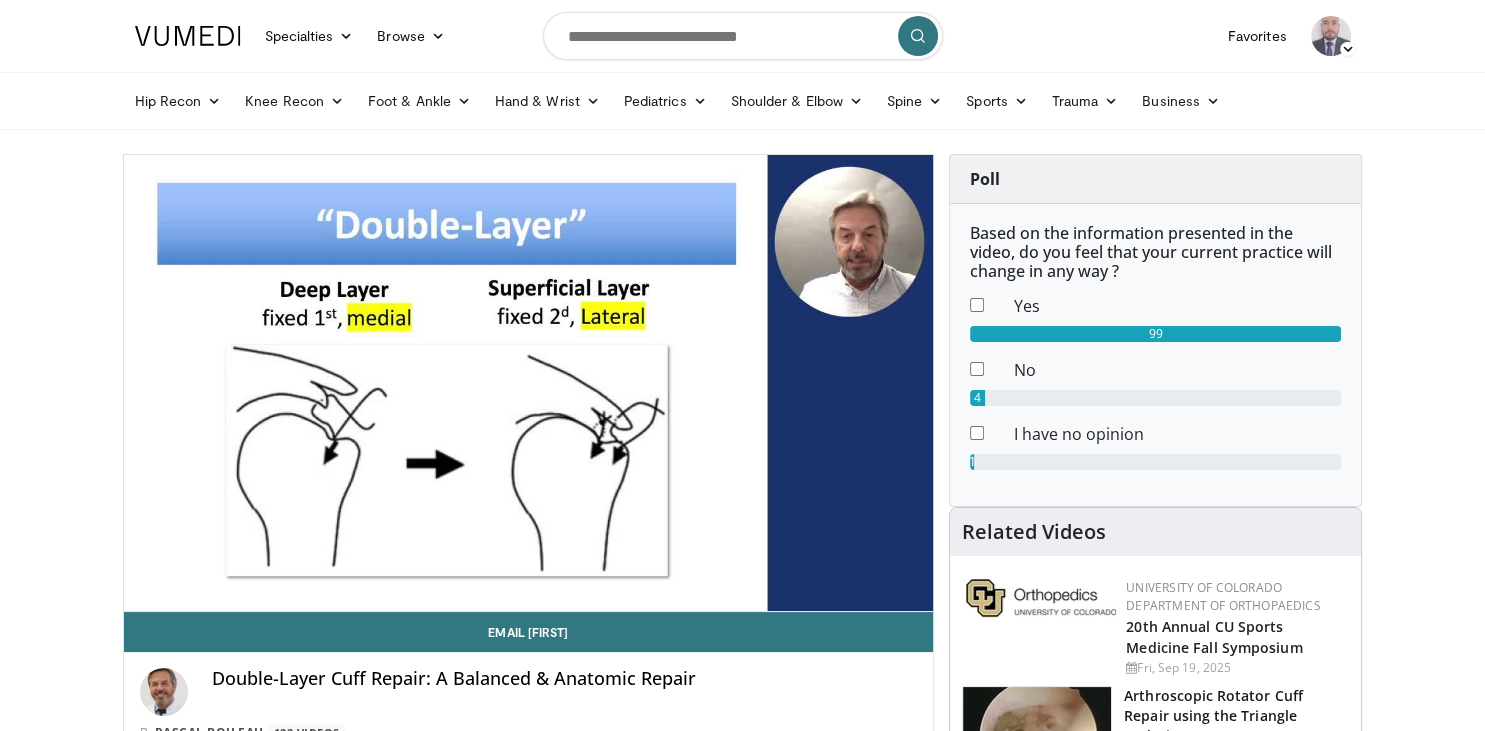scroll, scrollTop: 0, scrollLeft: 0, axis: both 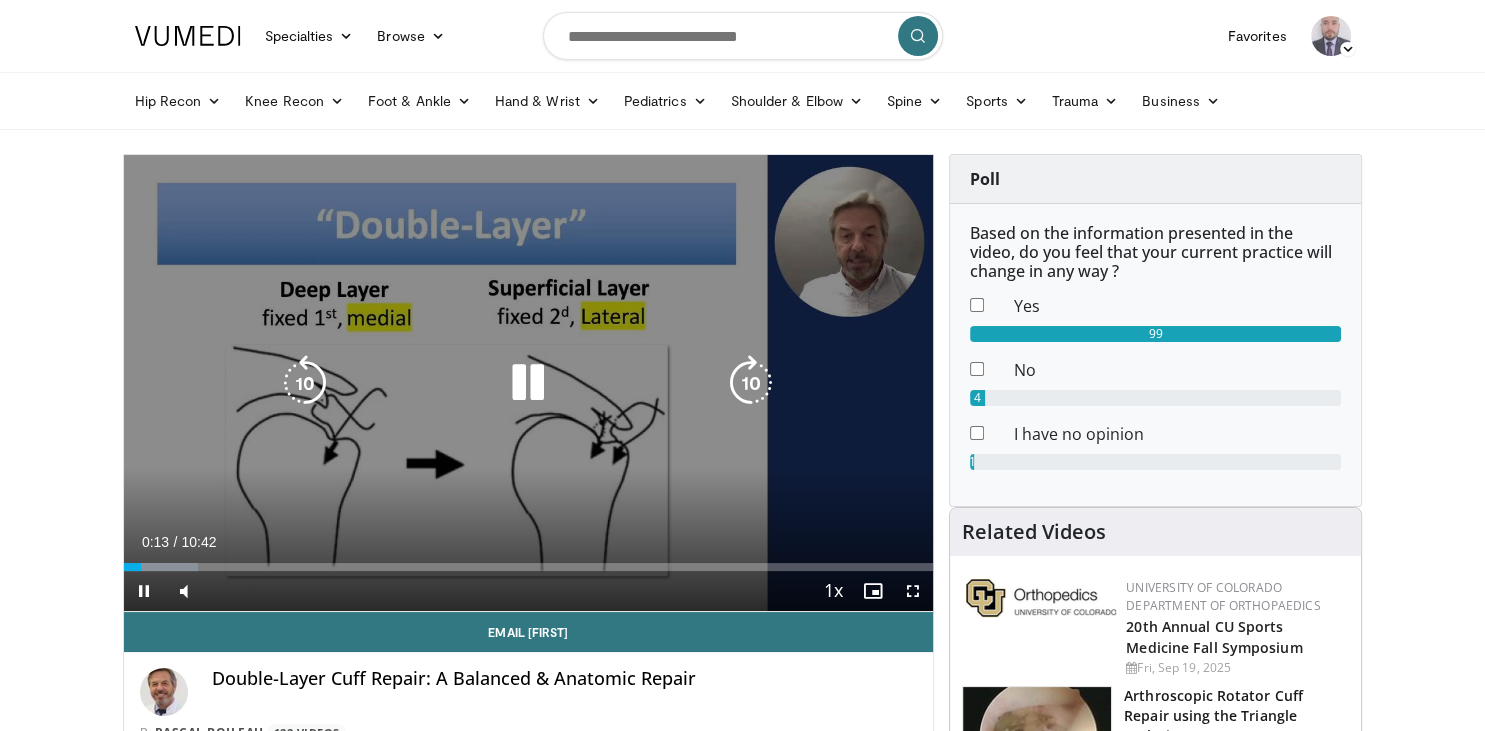 click at bounding box center (751, 383) 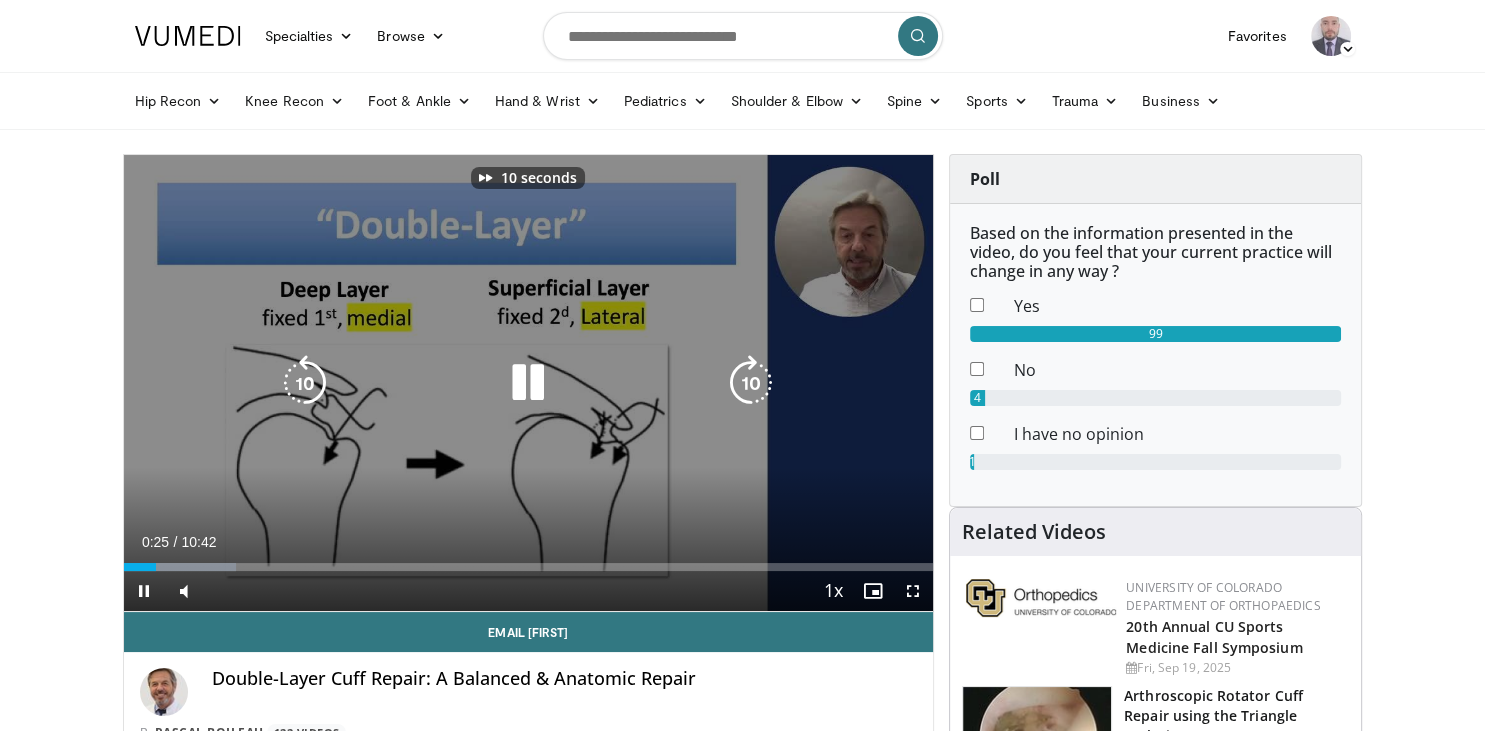 click at bounding box center [751, 383] 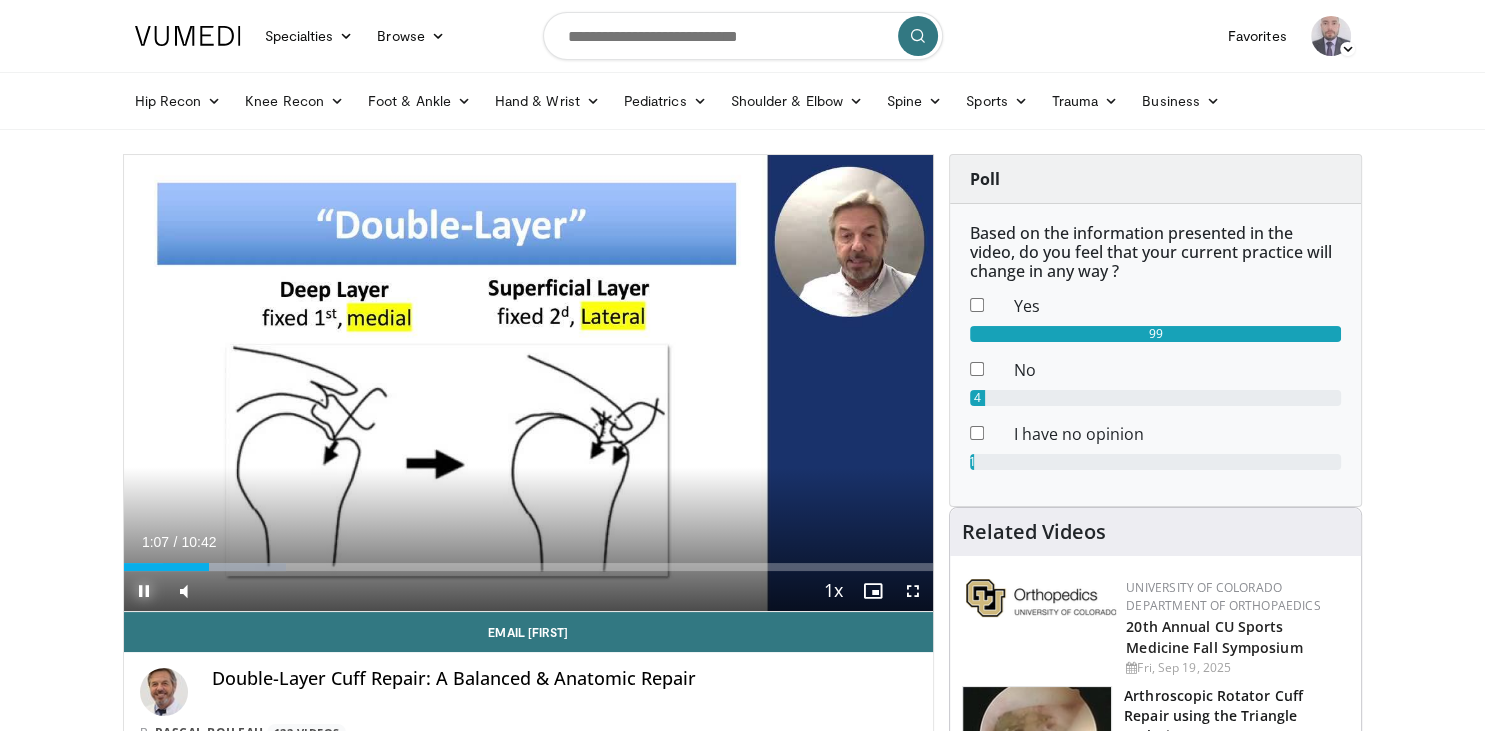 click at bounding box center [144, 591] 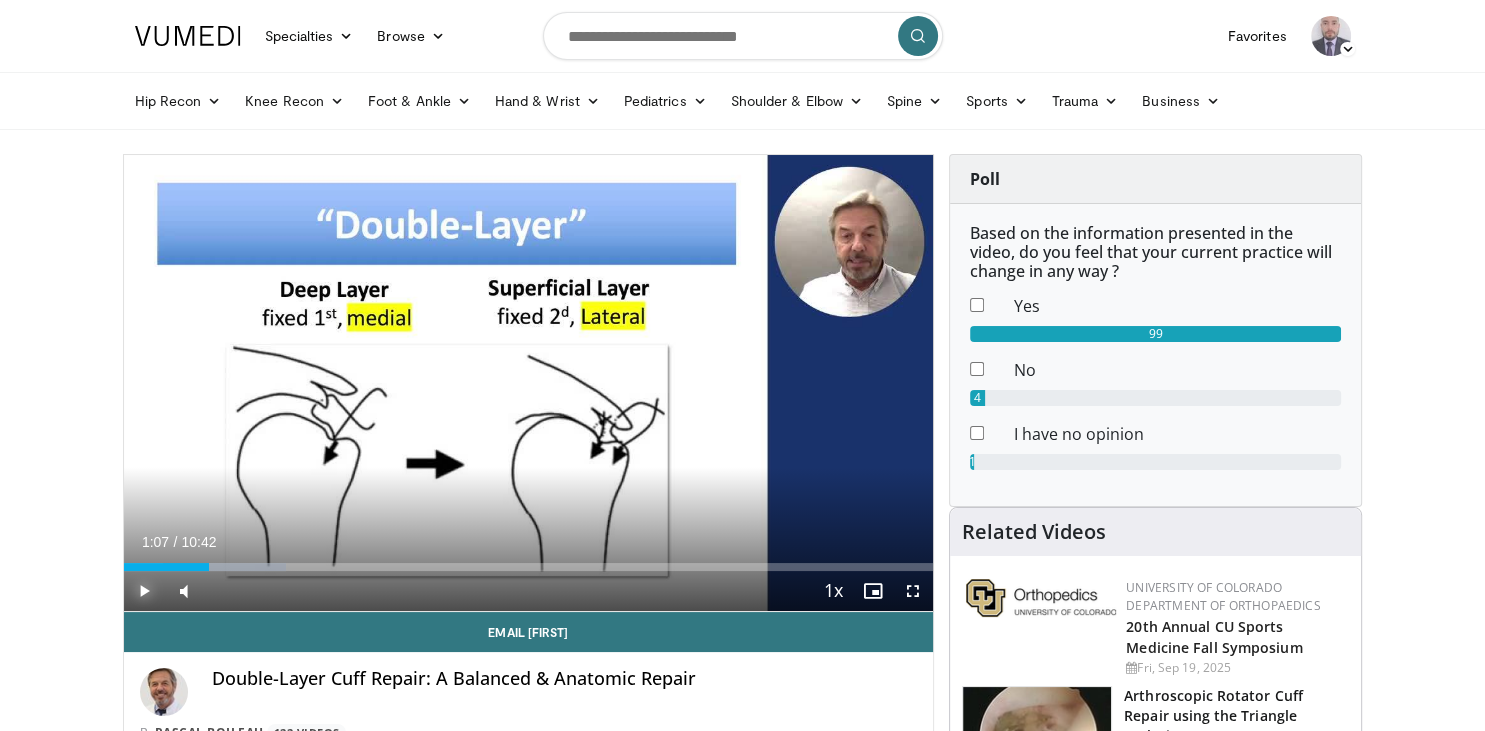 click at bounding box center (144, 591) 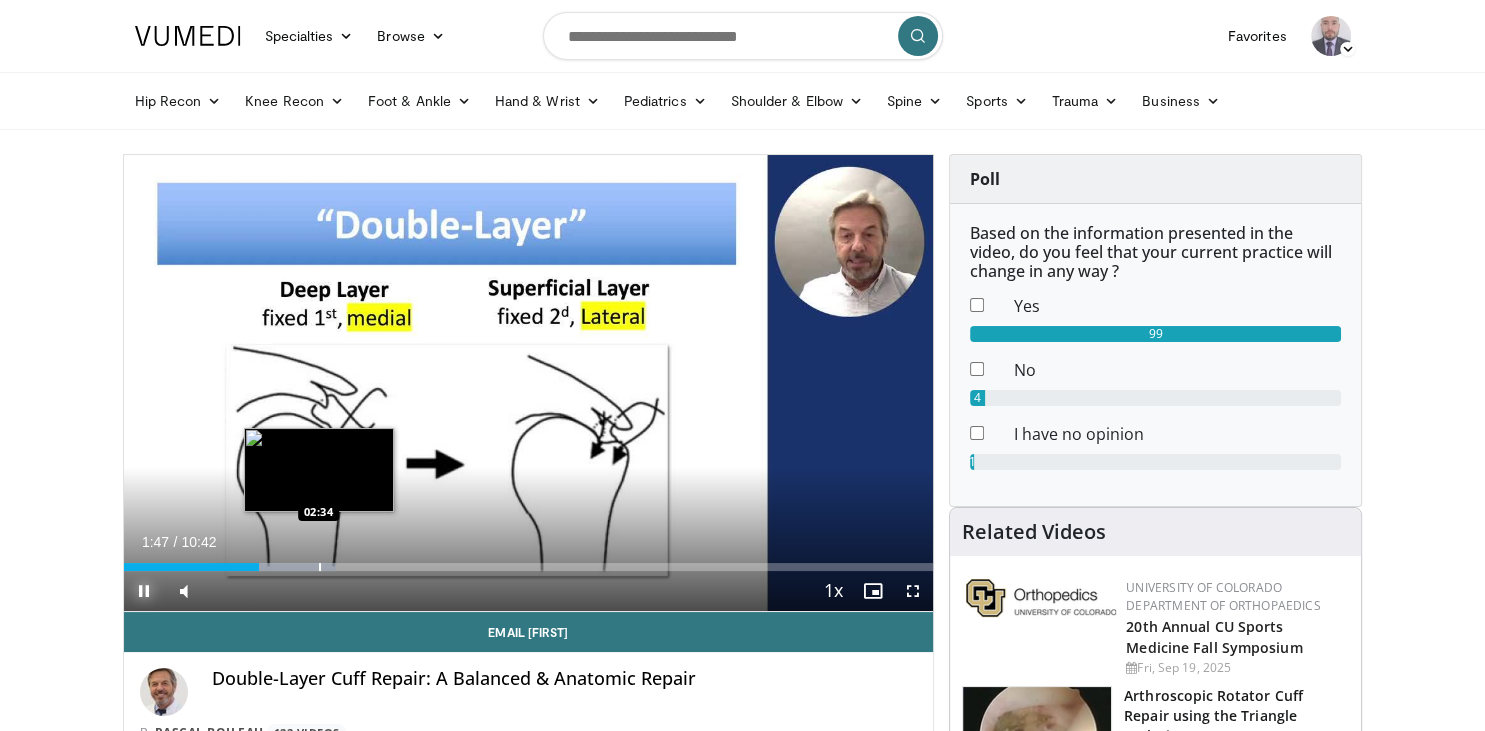 click at bounding box center [320, 567] 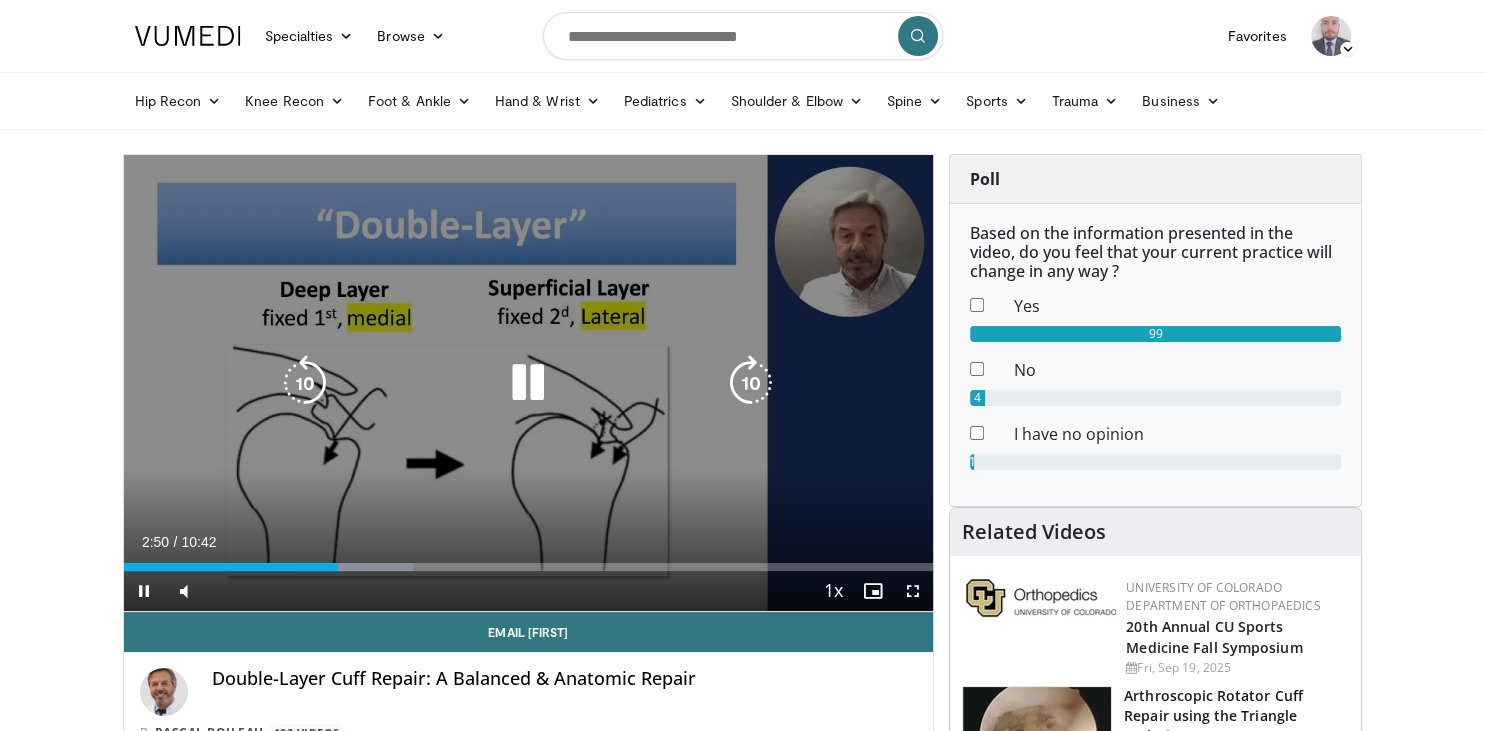 click at bounding box center [305, 383] 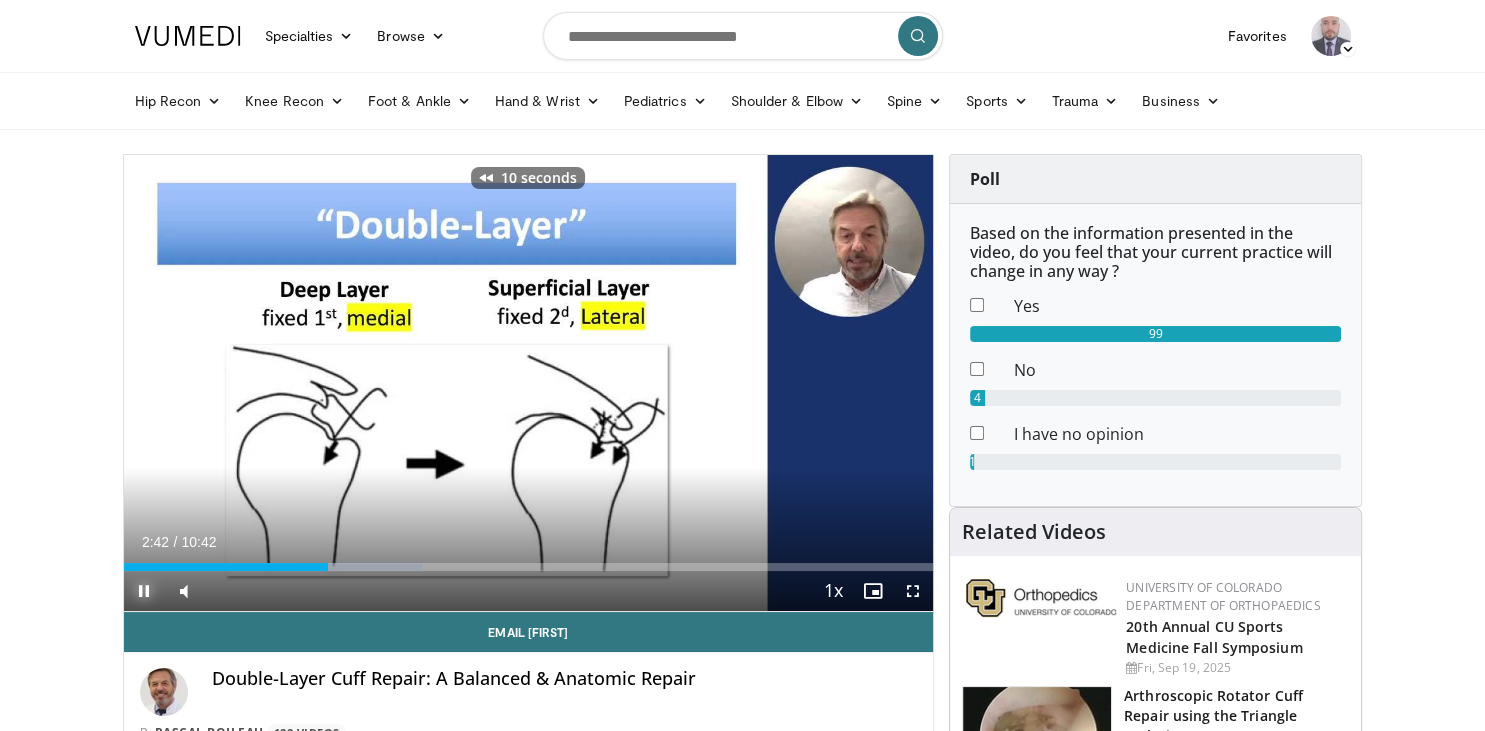 click at bounding box center [144, 591] 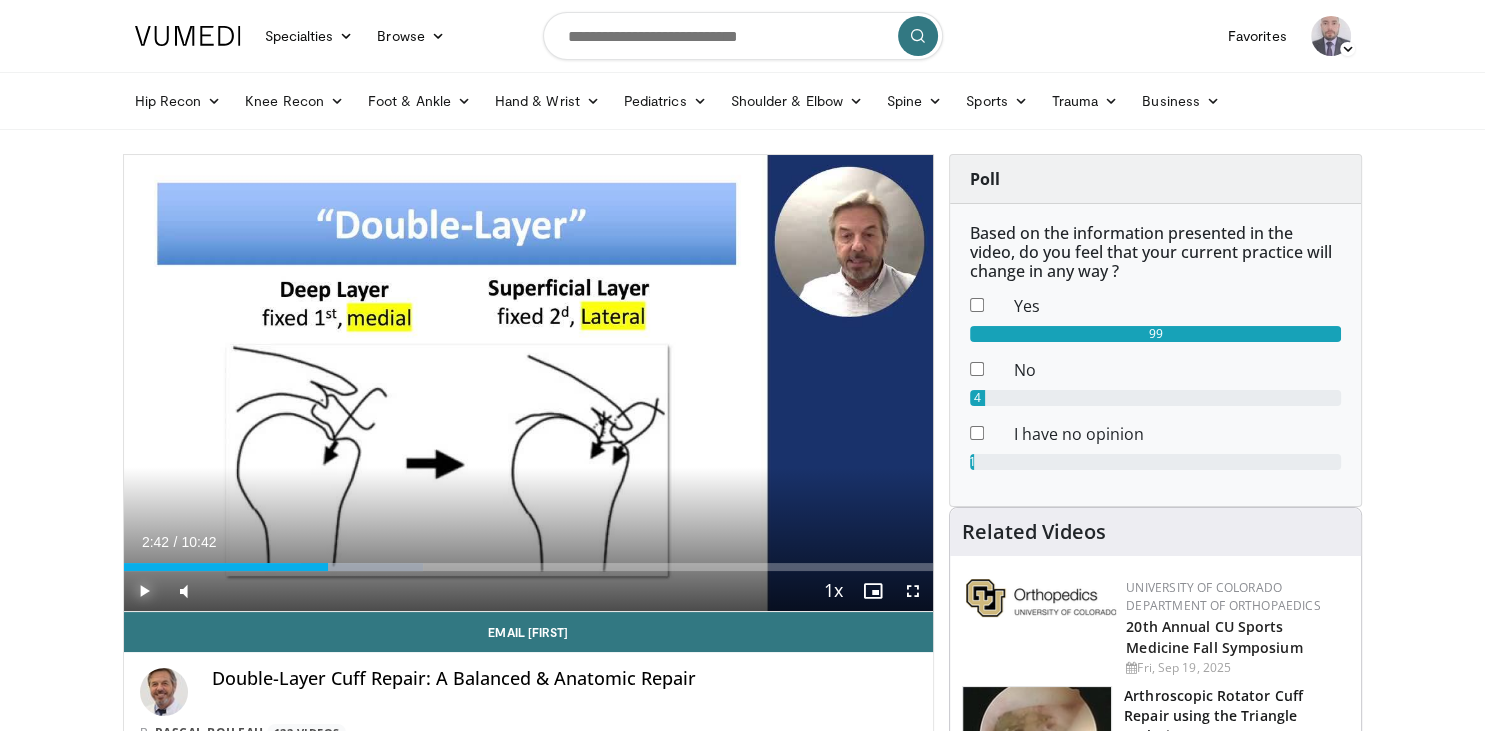click at bounding box center [144, 591] 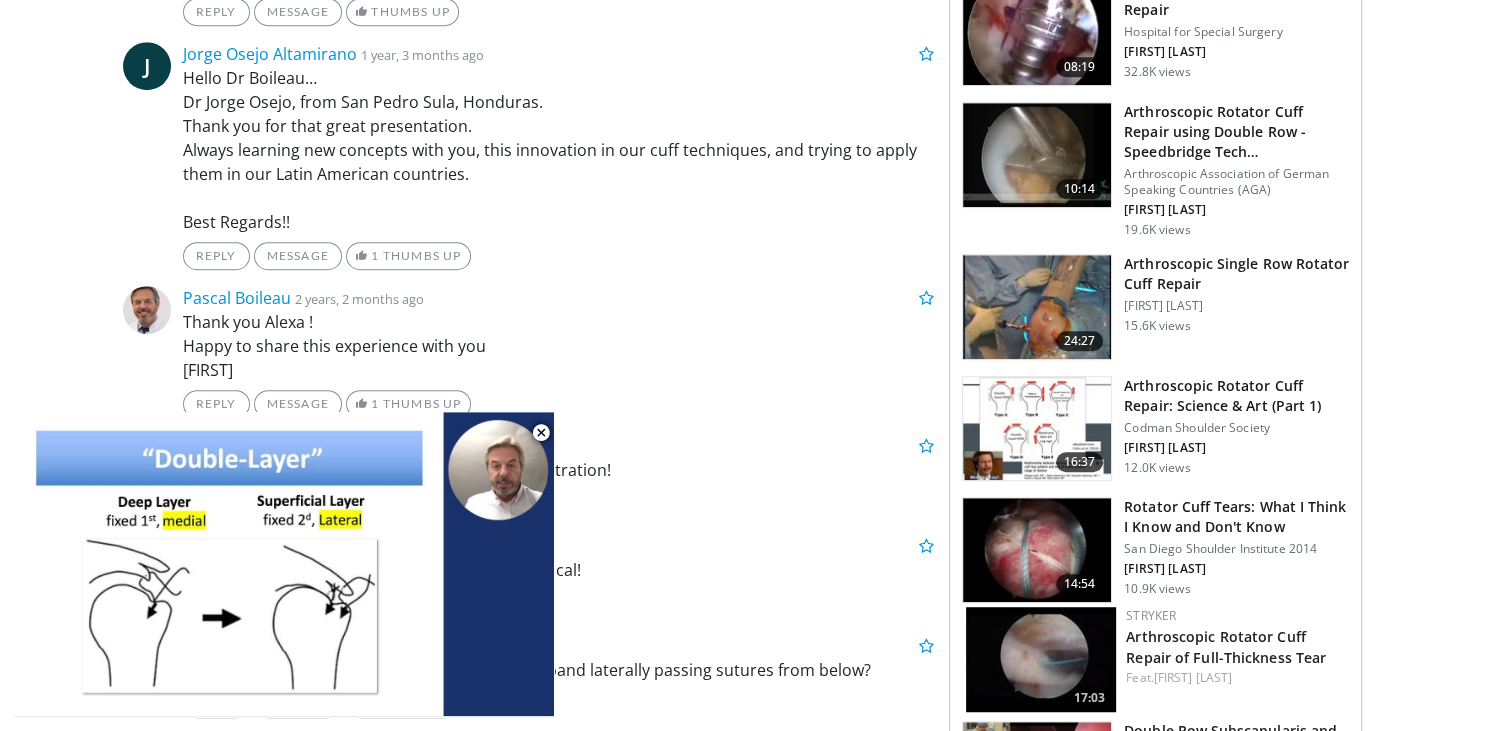 scroll, scrollTop: 1122, scrollLeft: 0, axis: vertical 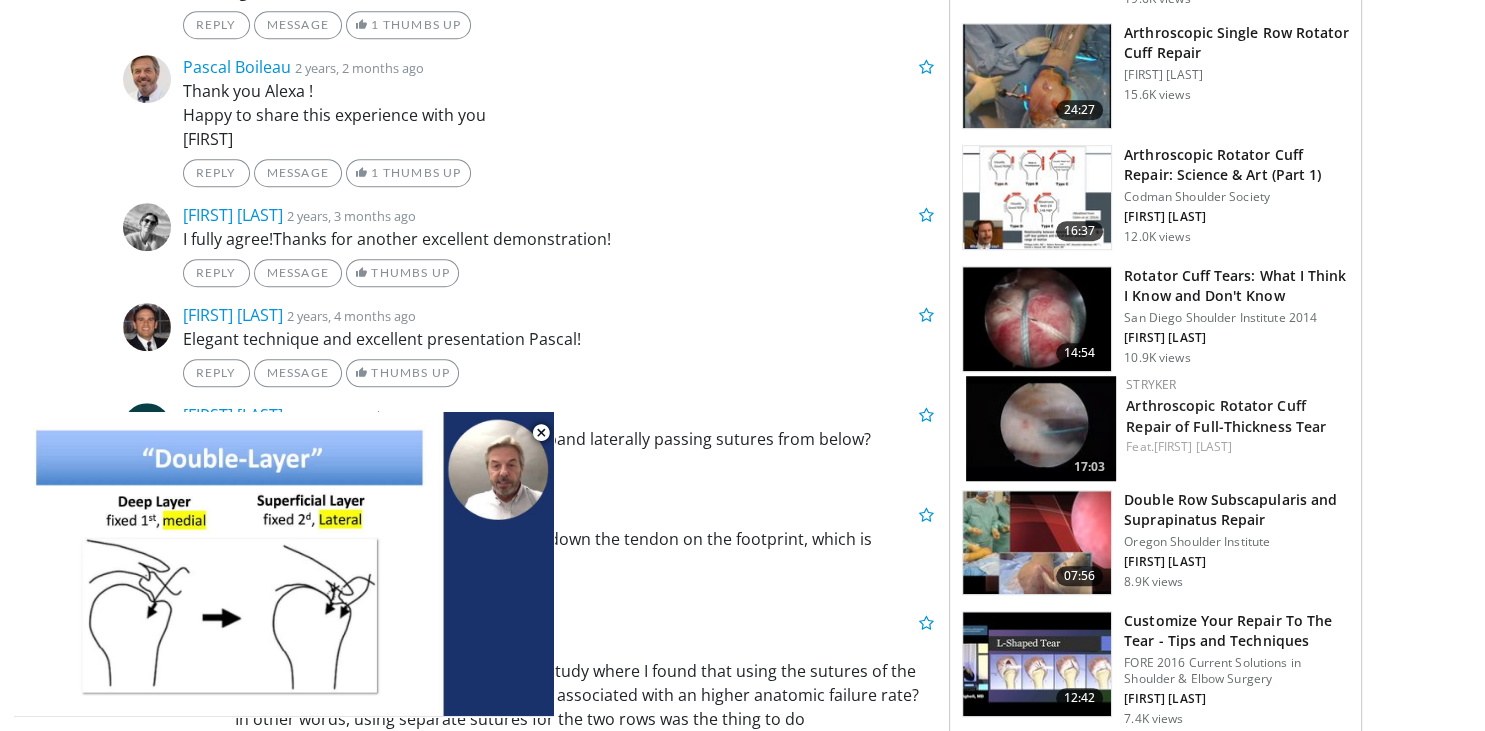 click at bounding box center (1037, 319) 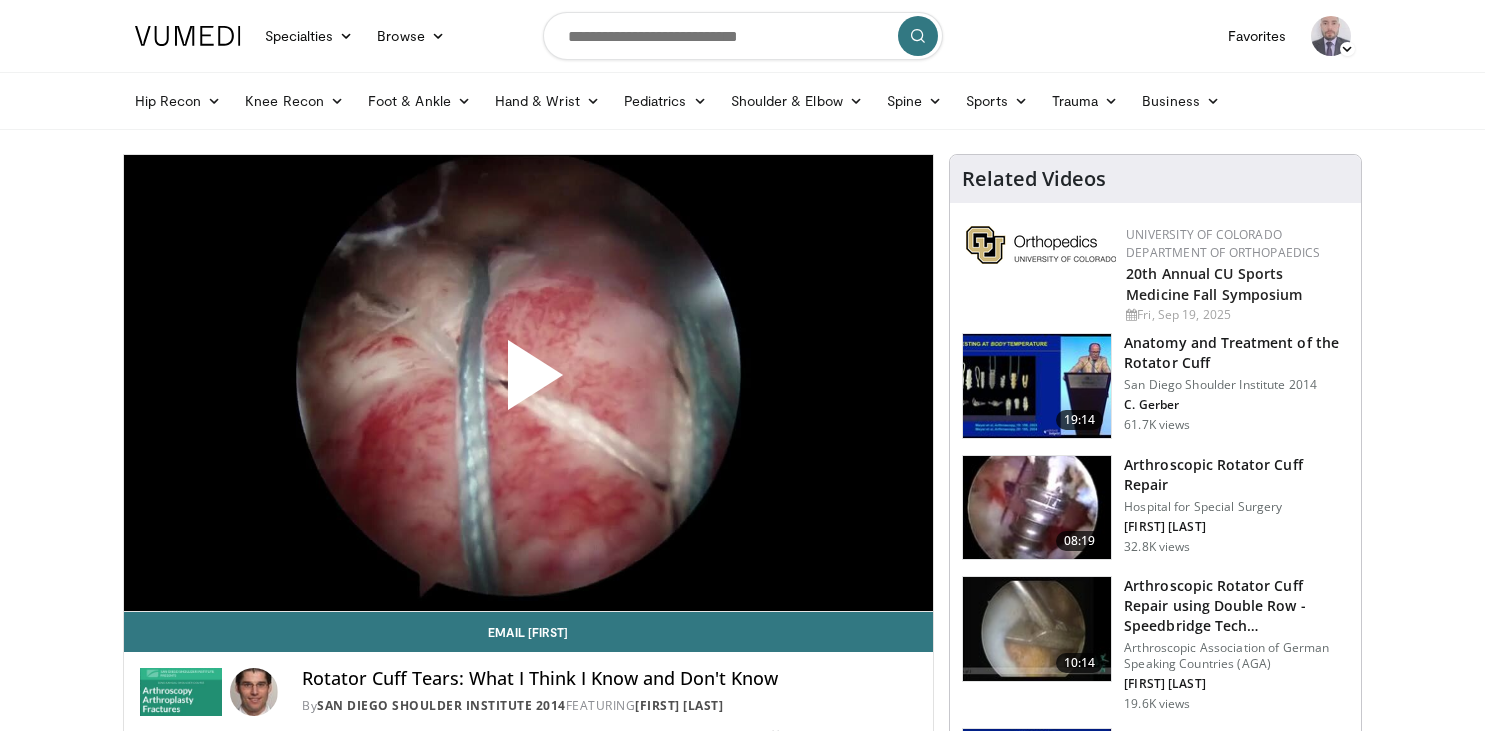 scroll, scrollTop: 0, scrollLeft: 0, axis: both 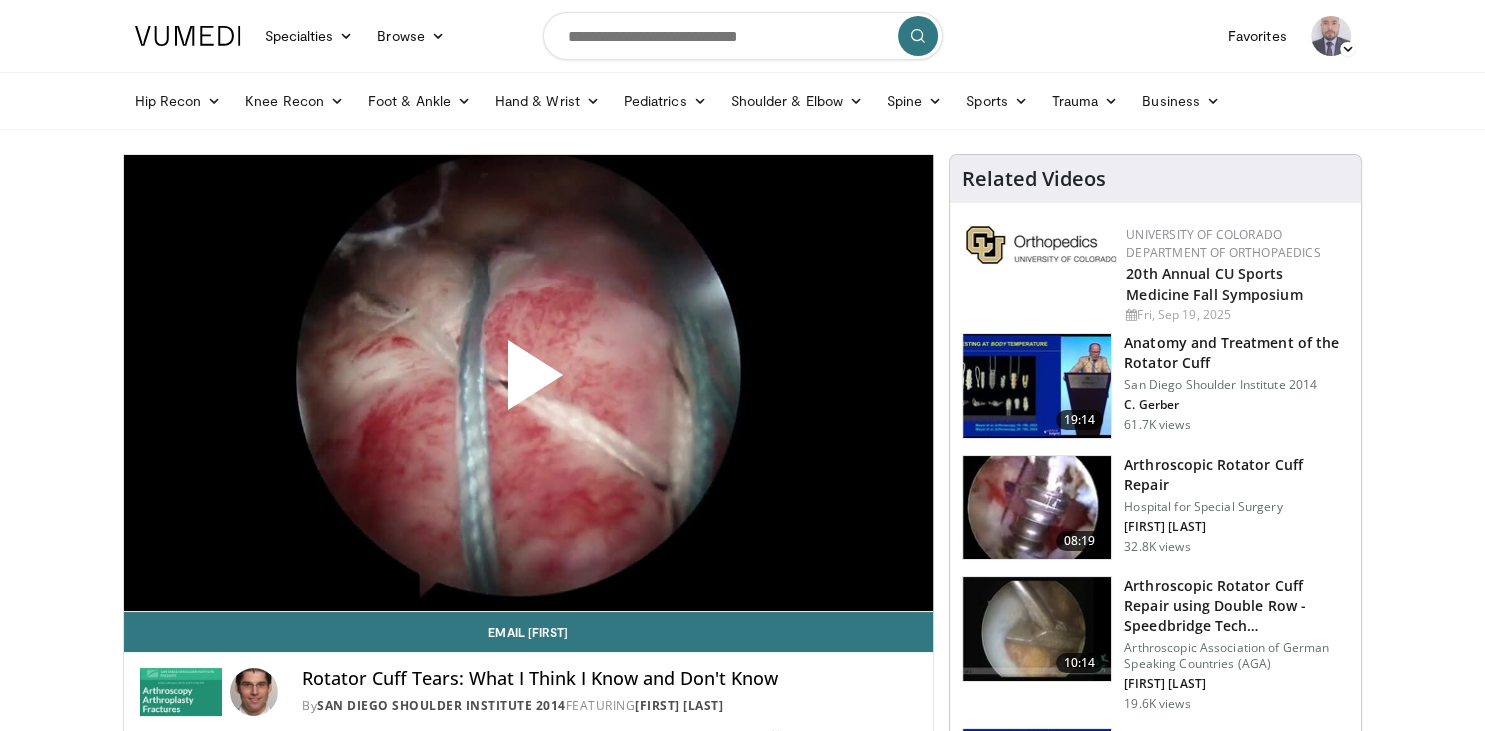 click at bounding box center (528, 383) 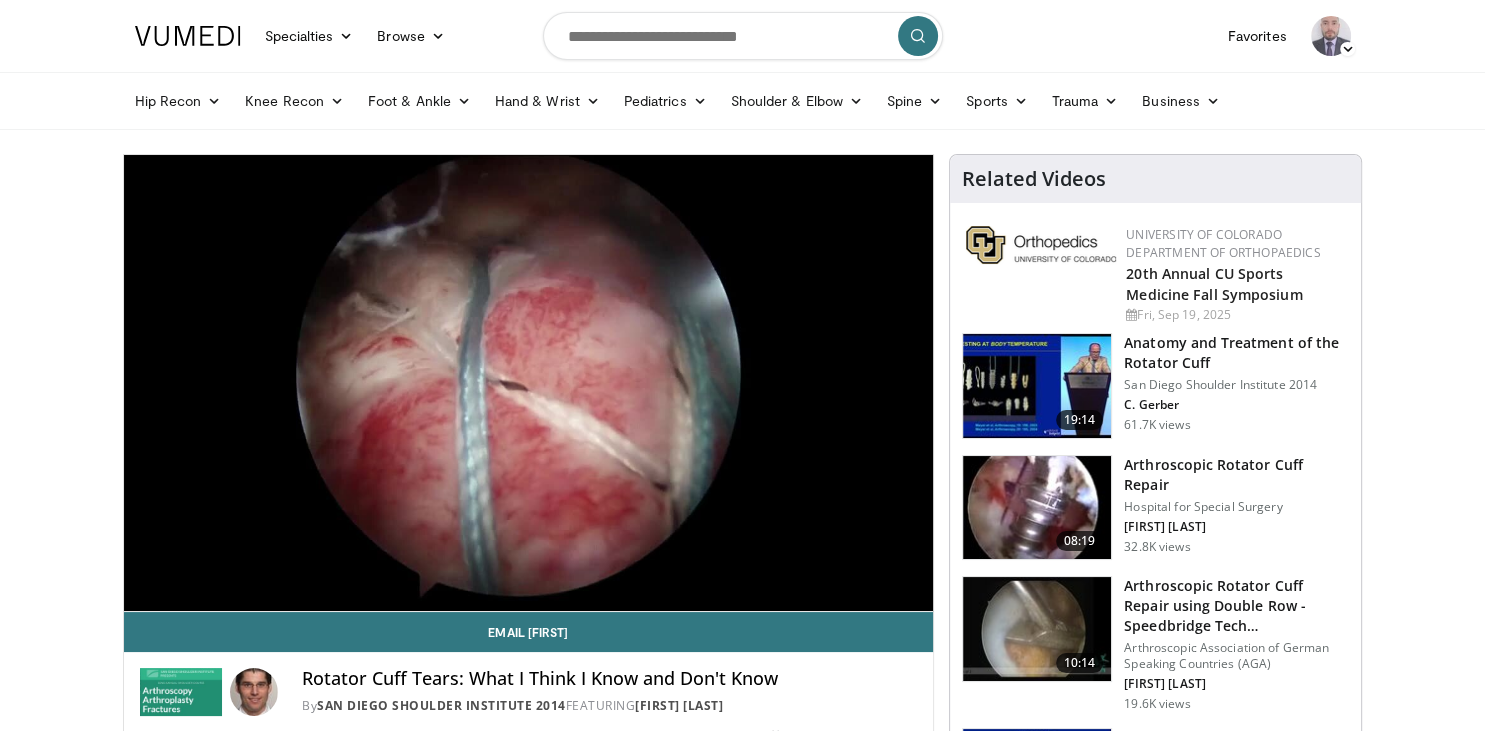 click on "Hip Recon
Hip Arthroplasty
Revision Hip Arthroplasty
Hip Preservation
Knee Recon
Knee Arthroplasty
Revision Knee Arthroplasty
Knee Preservation
Foot & Ankle
Forefoot
Midfoot
Hindfoot
Ankle
Hand & Wrist
Hip" at bounding box center (743, 101) 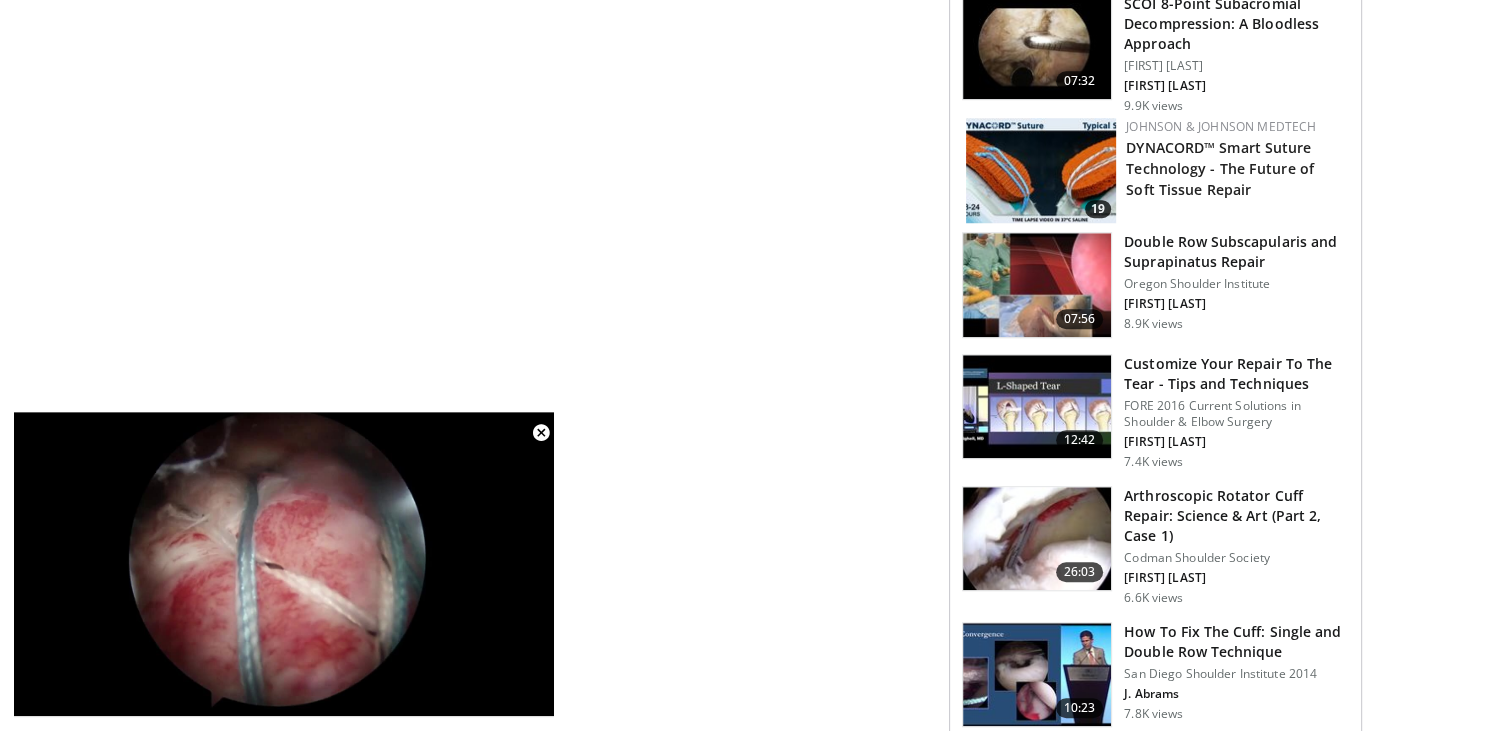 scroll, scrollTop: 1530, scrollLeft: 0, axis: vertical 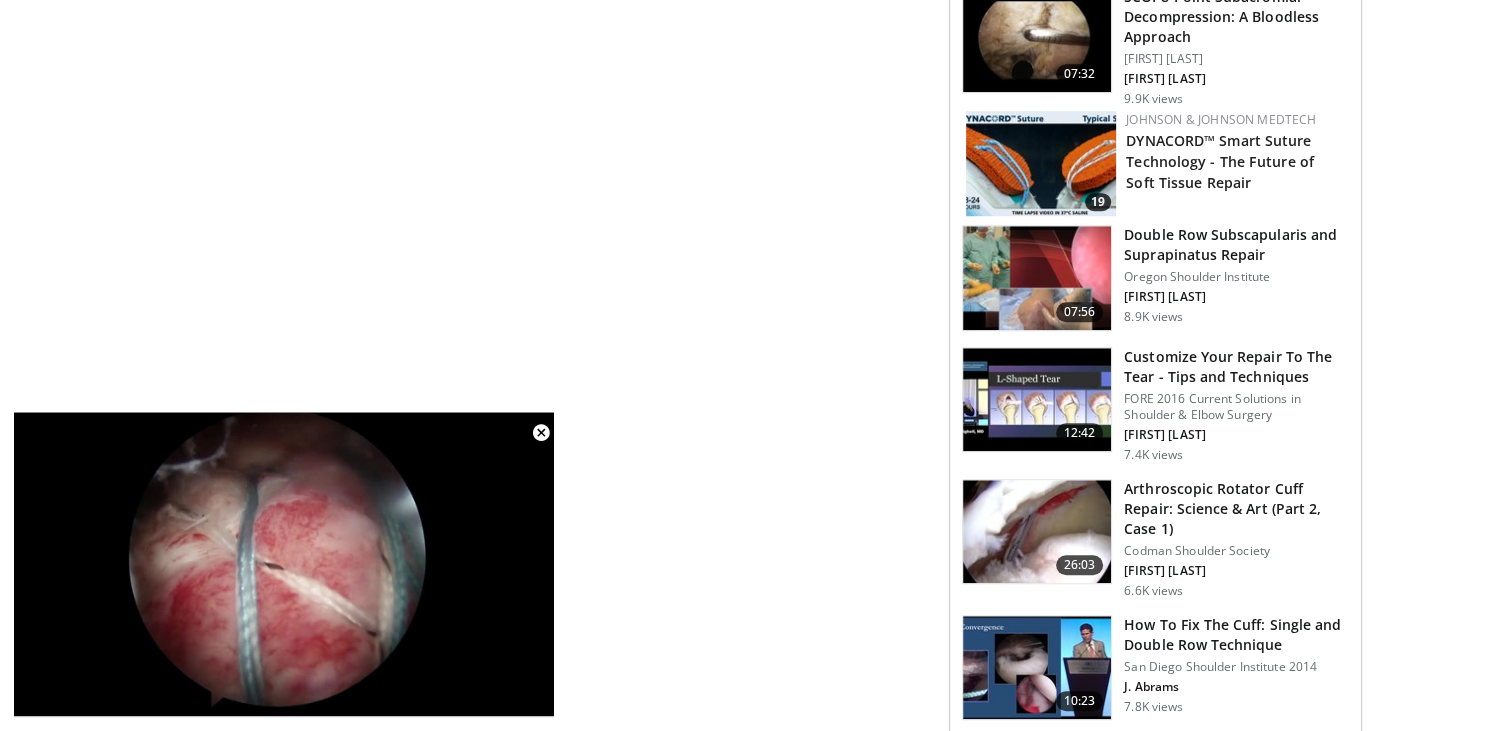 click at bounding box center (1037, 532) 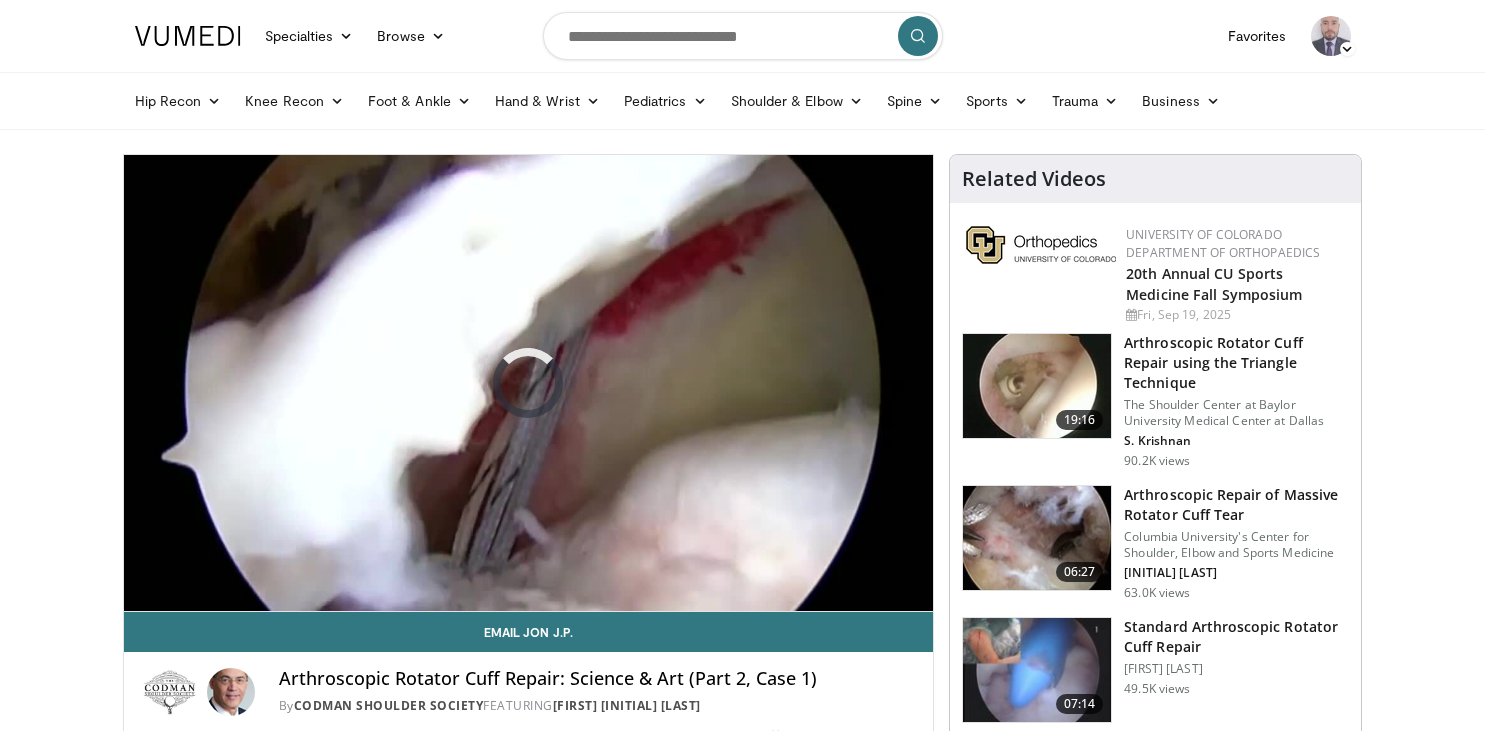 scroll, scrollTop: 0, scrollLeft: 0, axis: both 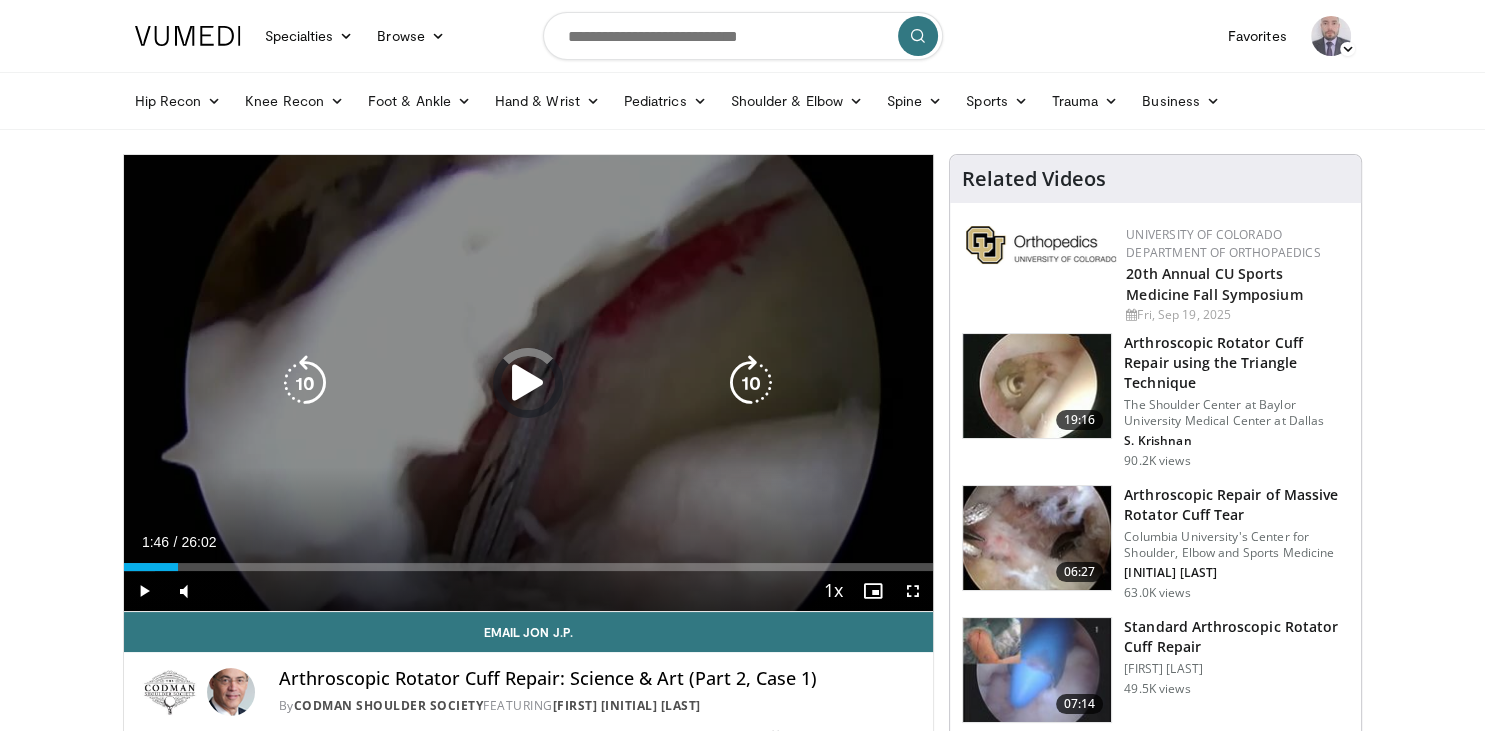 click on "Loaded :  3.84% 01:46 01:42" at bounding box center (529, 561) 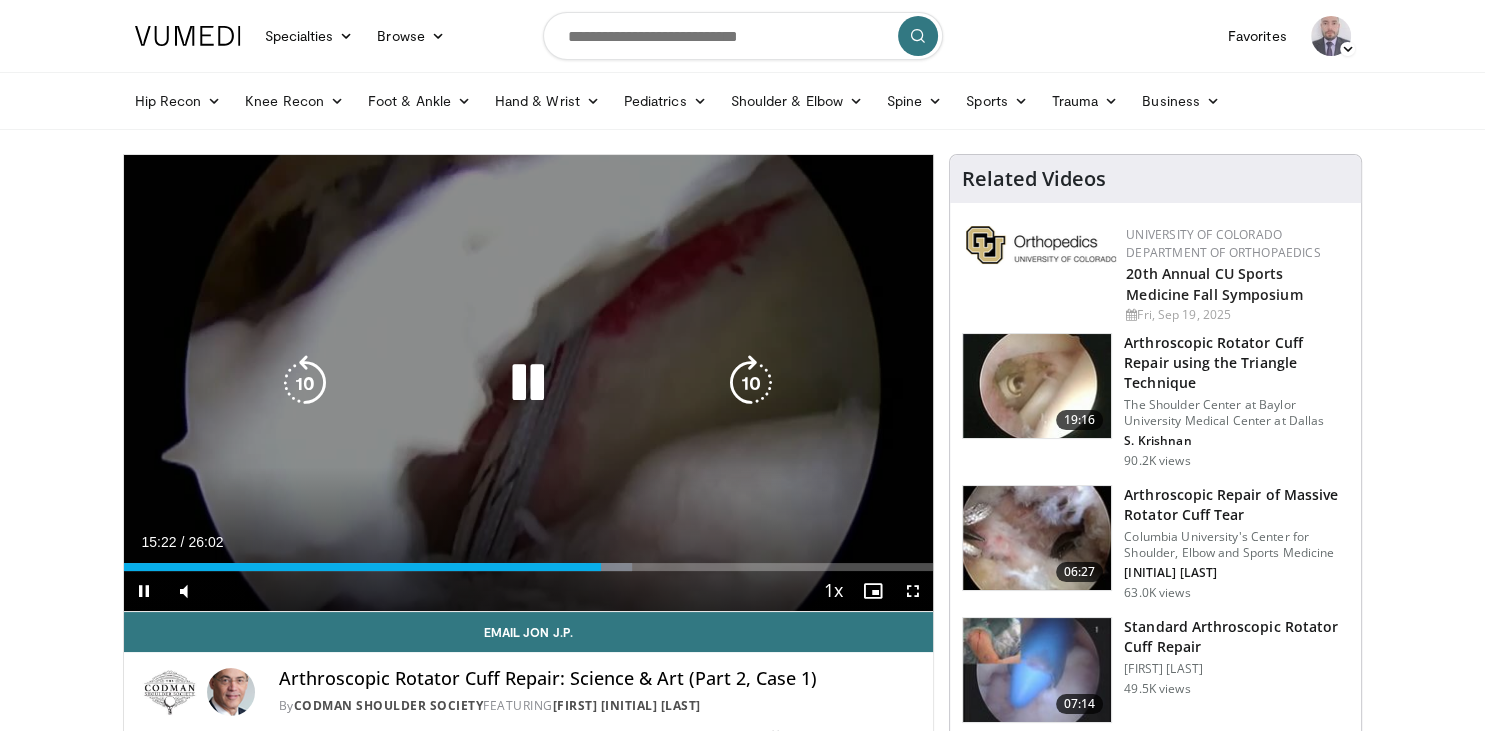click on "10 seconds
Tap to unmute" at bounding box center [529, 383] 